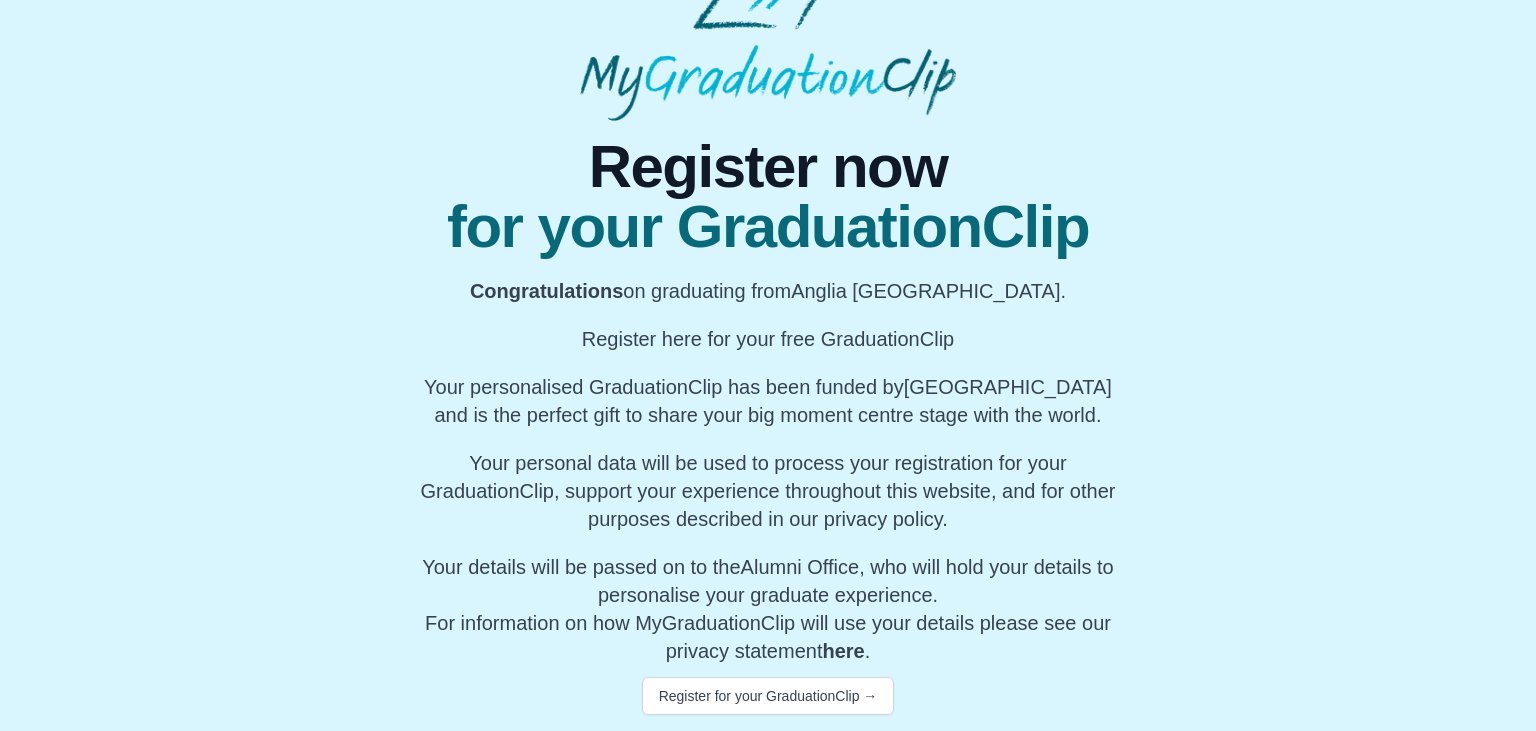 scroll, scrollTop: 117, scrollLeft: 0, axis: vertical 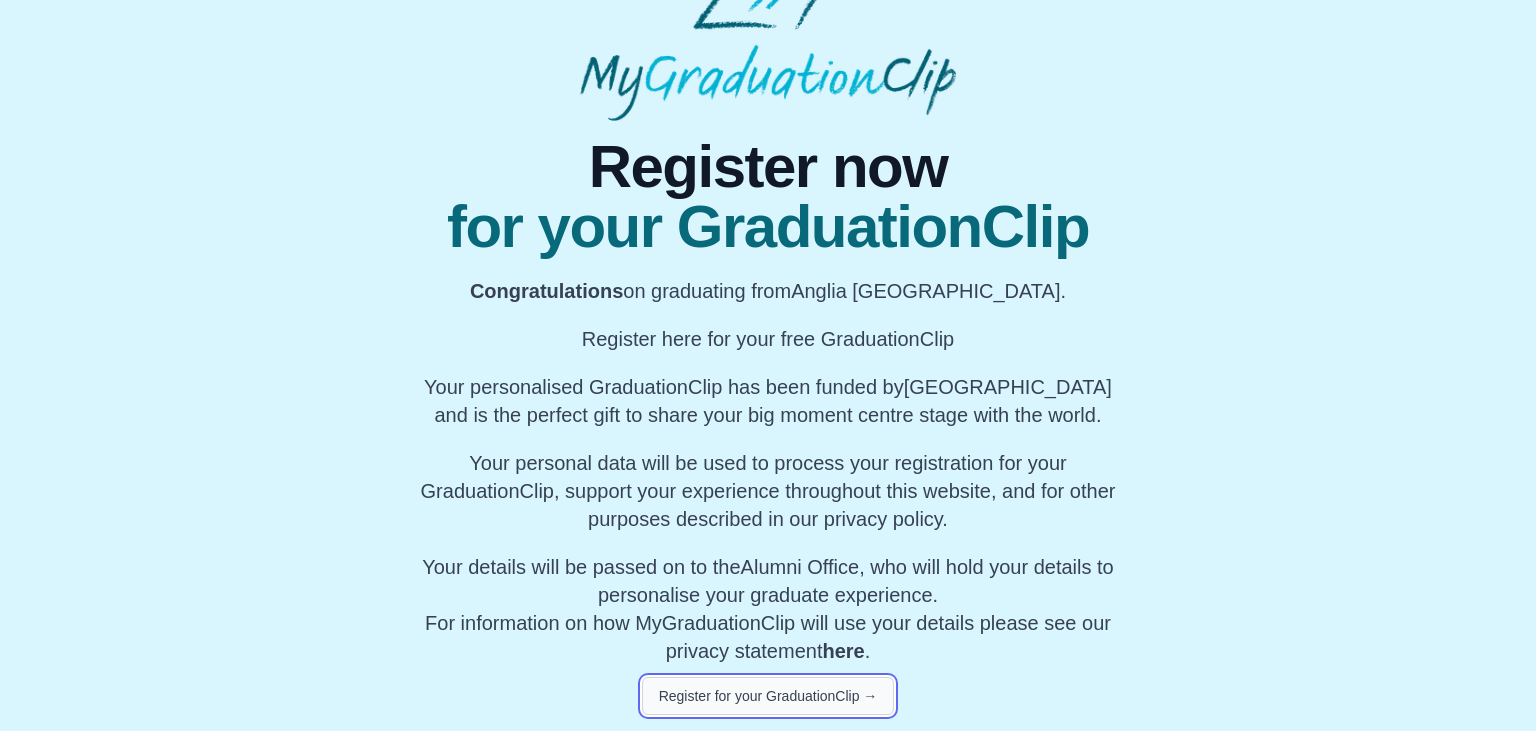 click on "Register for your GraduationClip →" at bounding box center (768, 696) 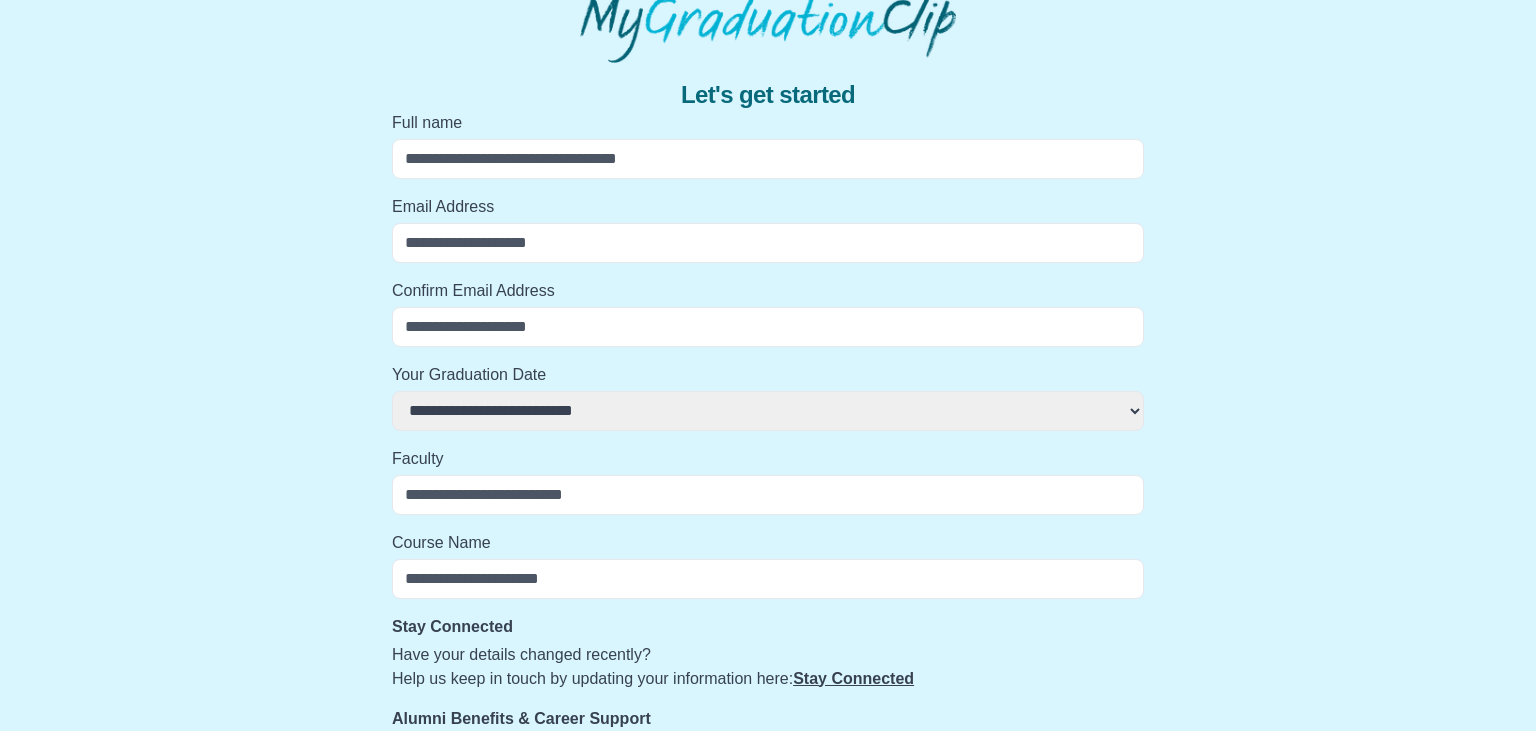 click on "Full name" at bounding box center [768, 159] 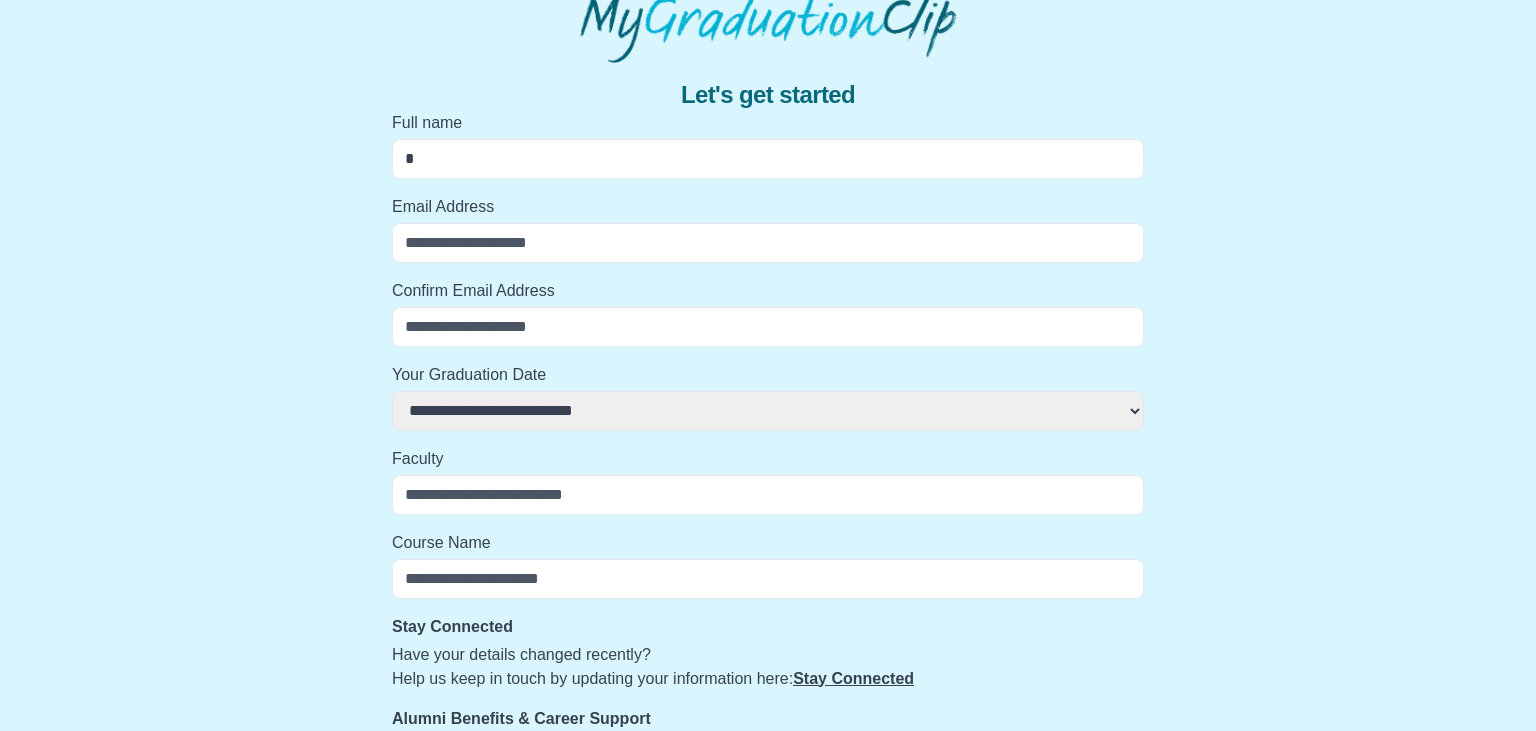 select 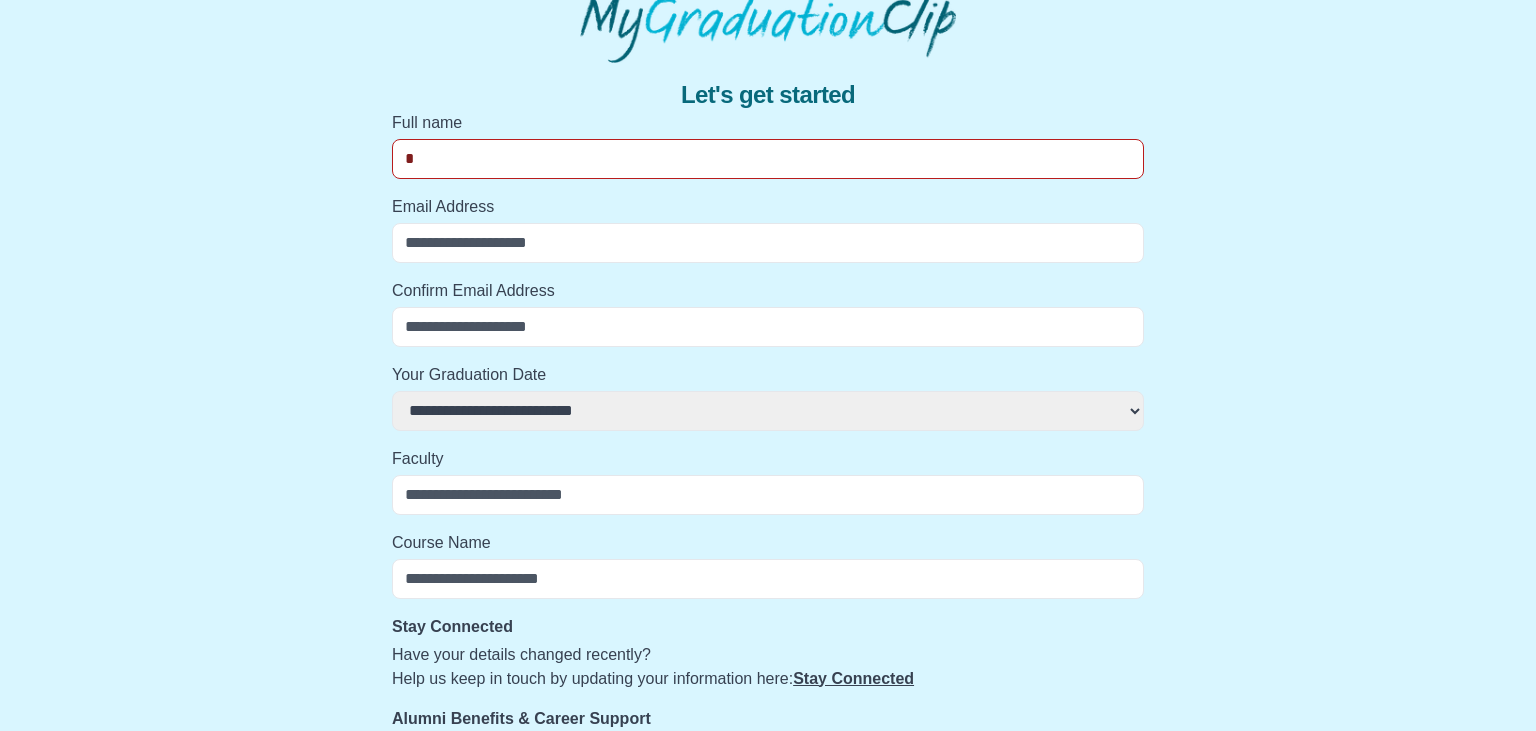 type on "**" 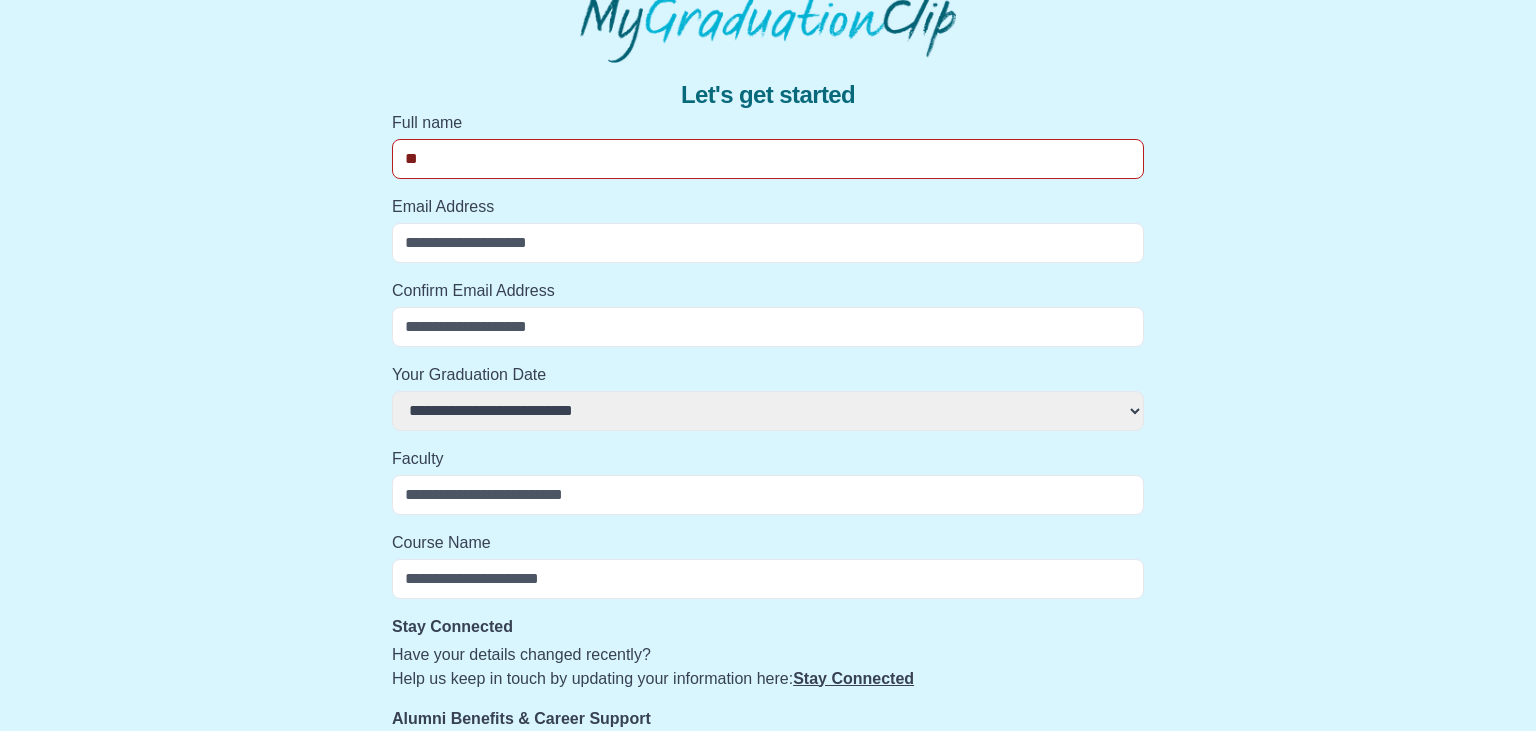select 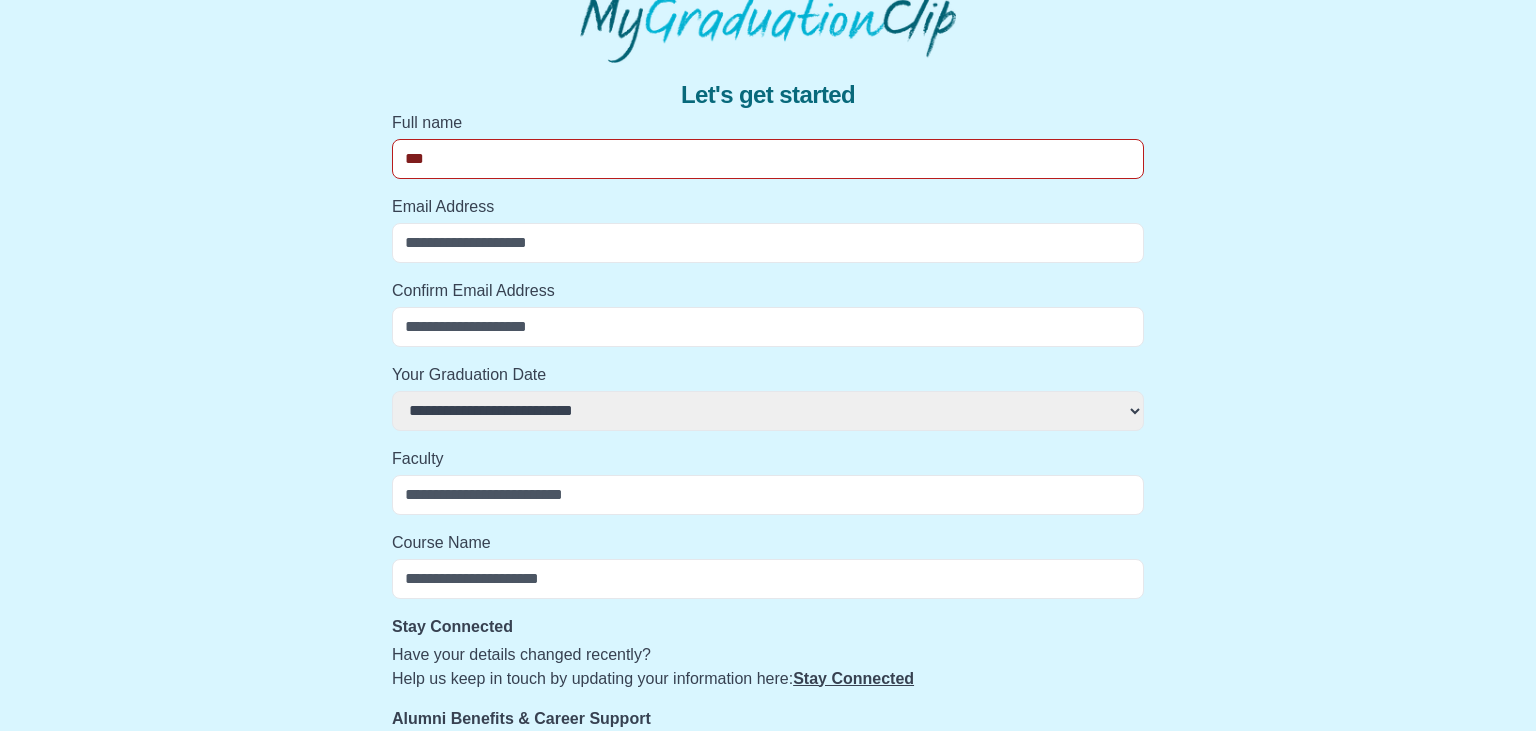 select 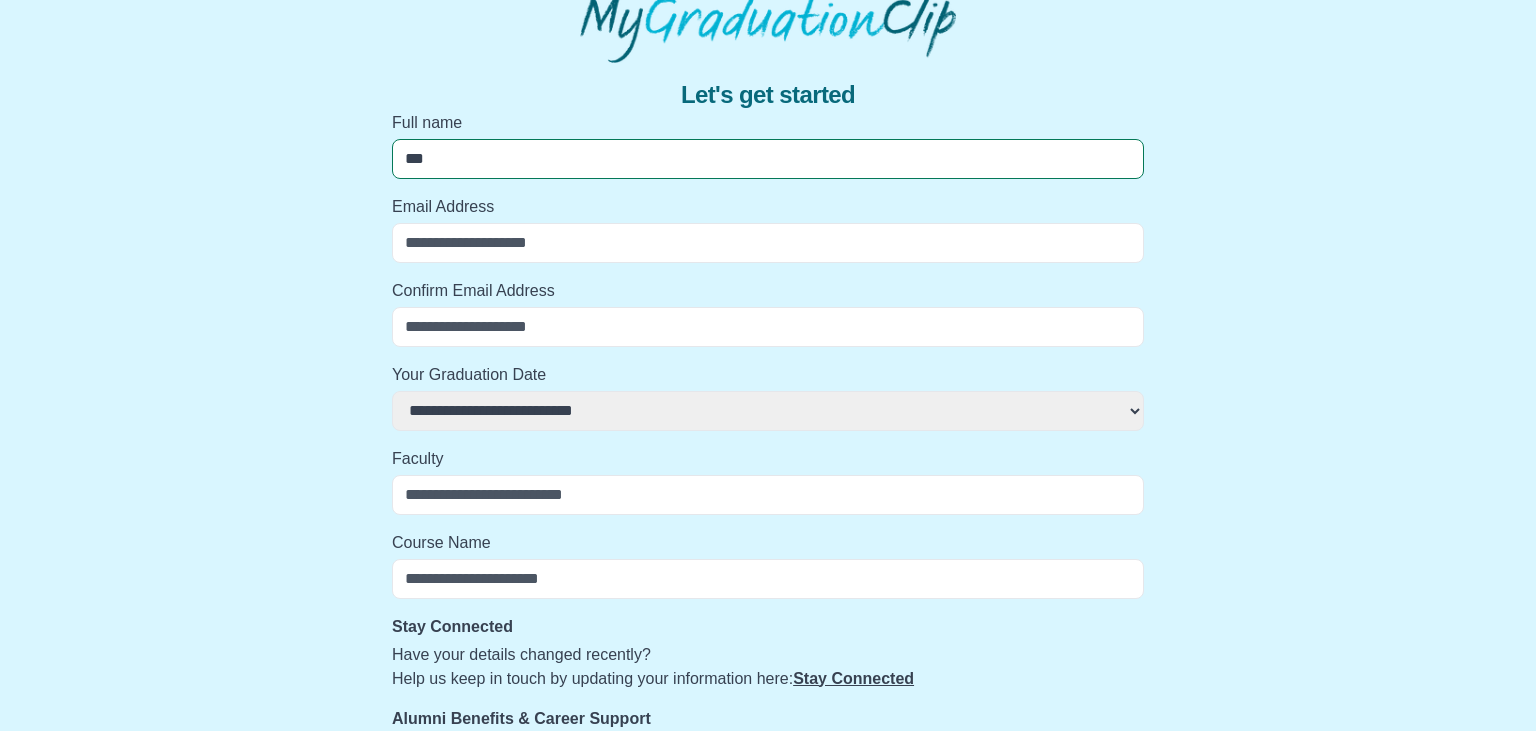 type on "****" 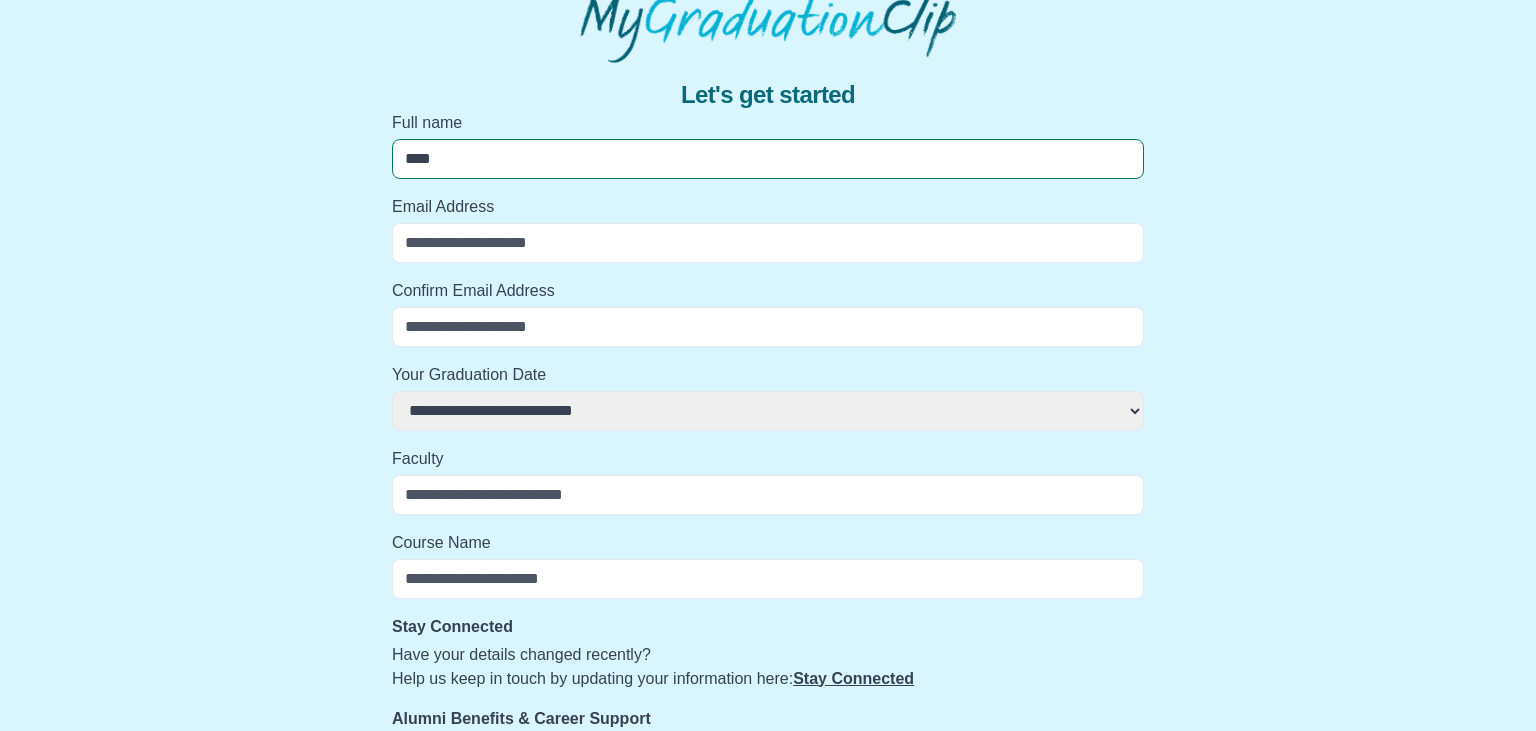 select 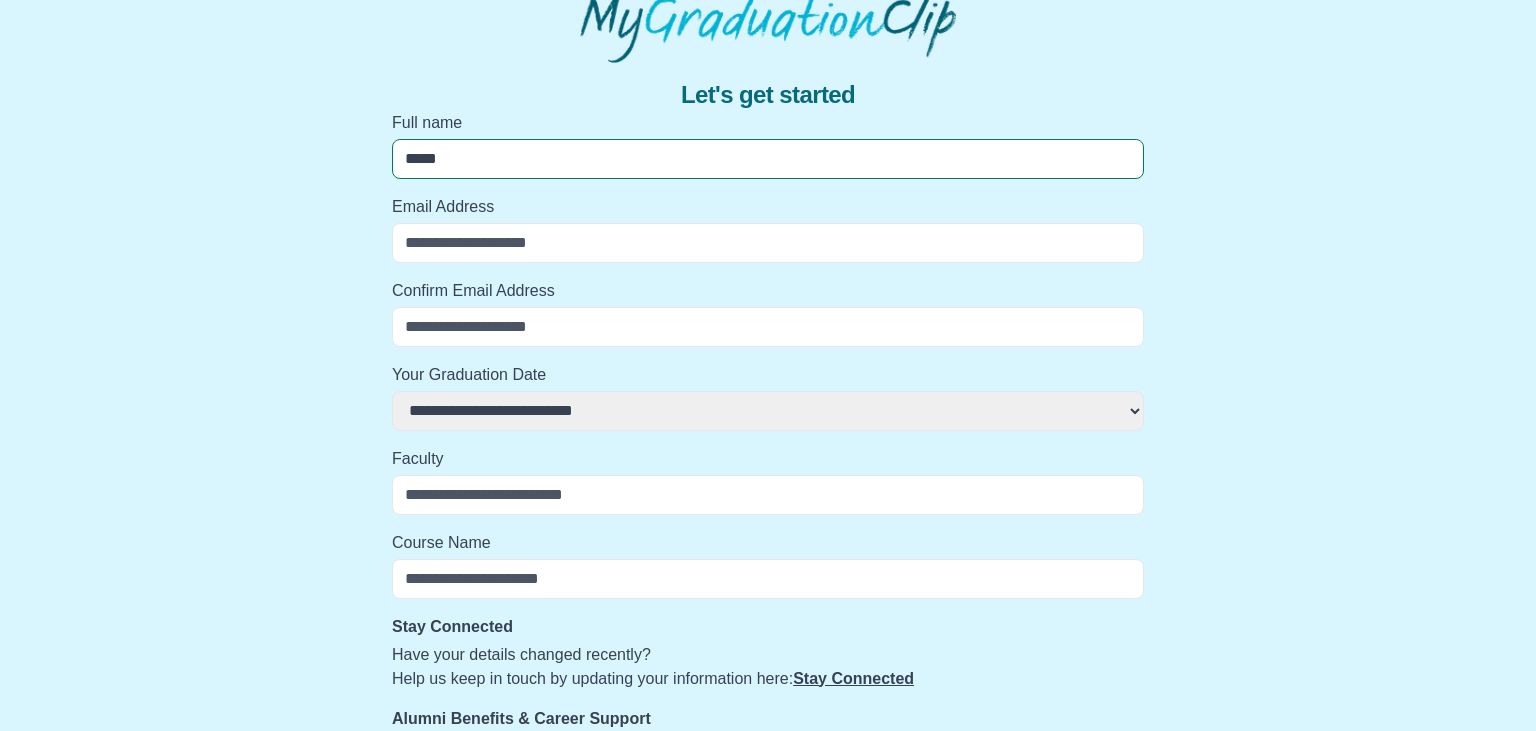 select 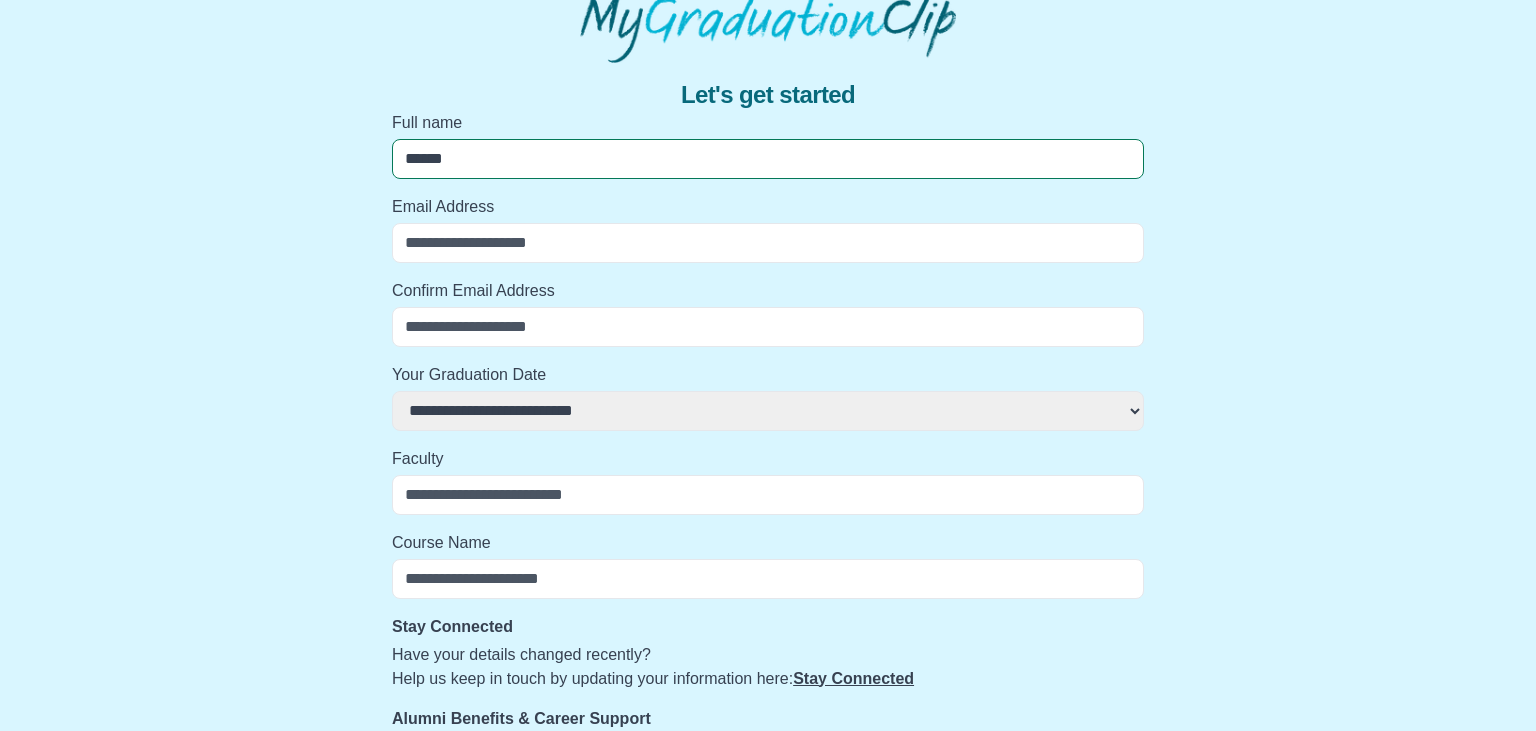 select 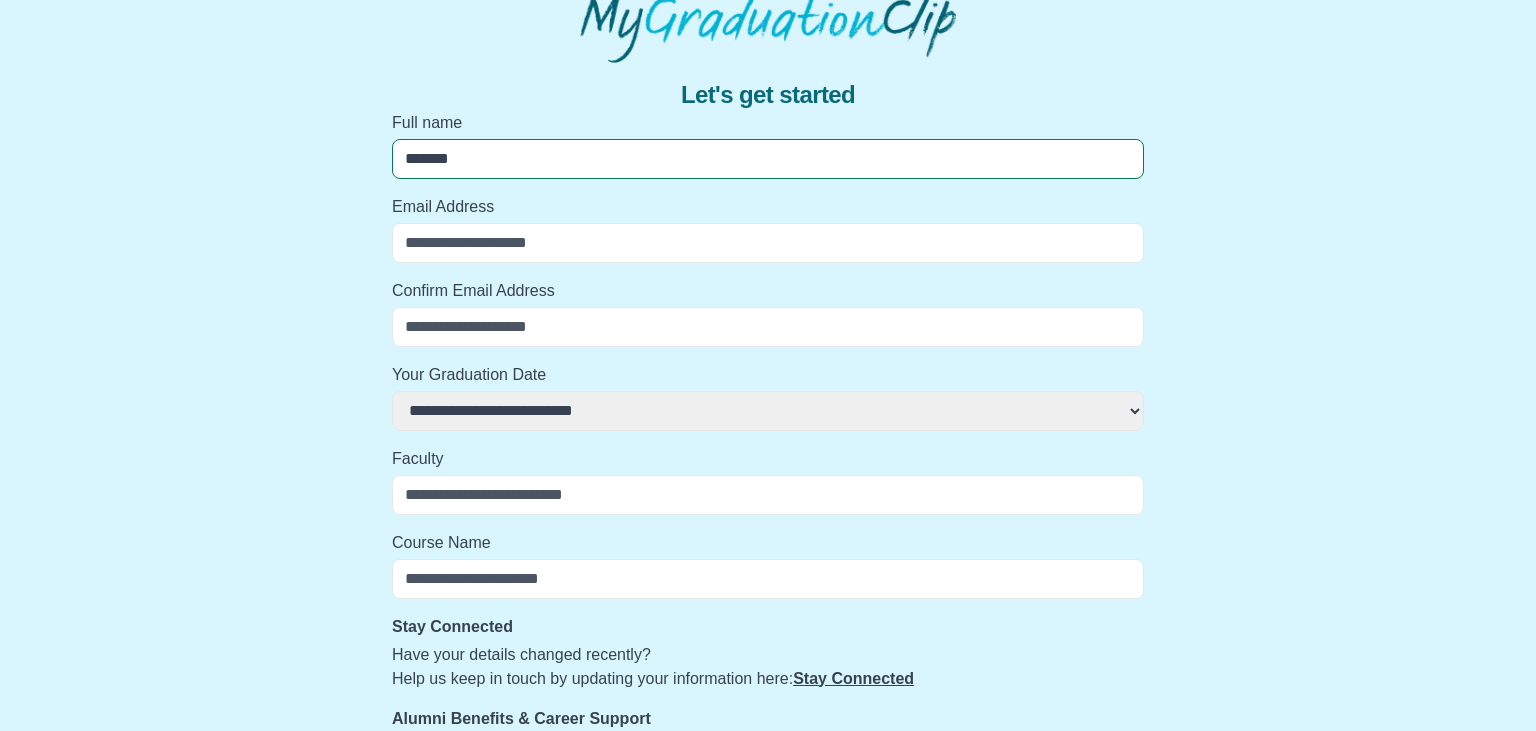 select 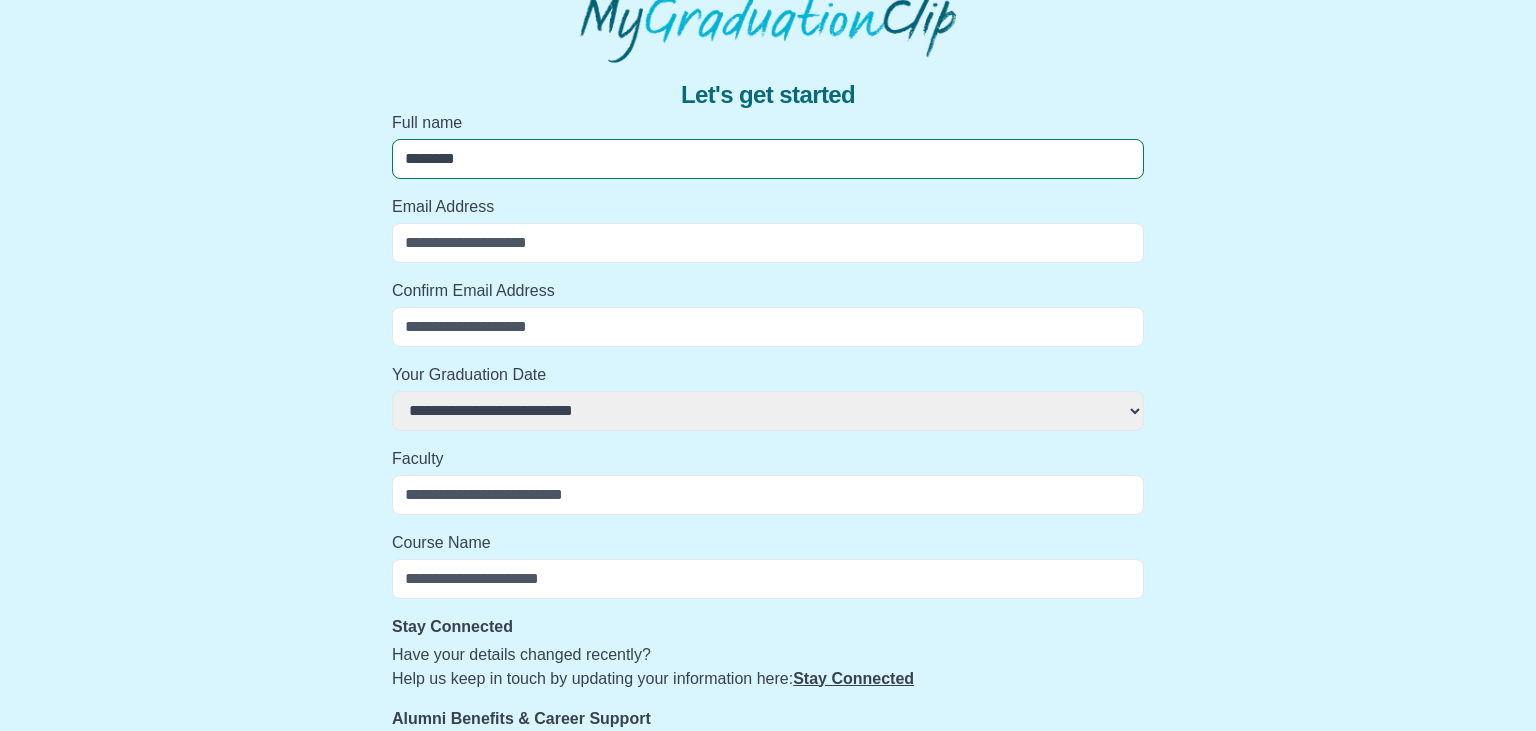 select 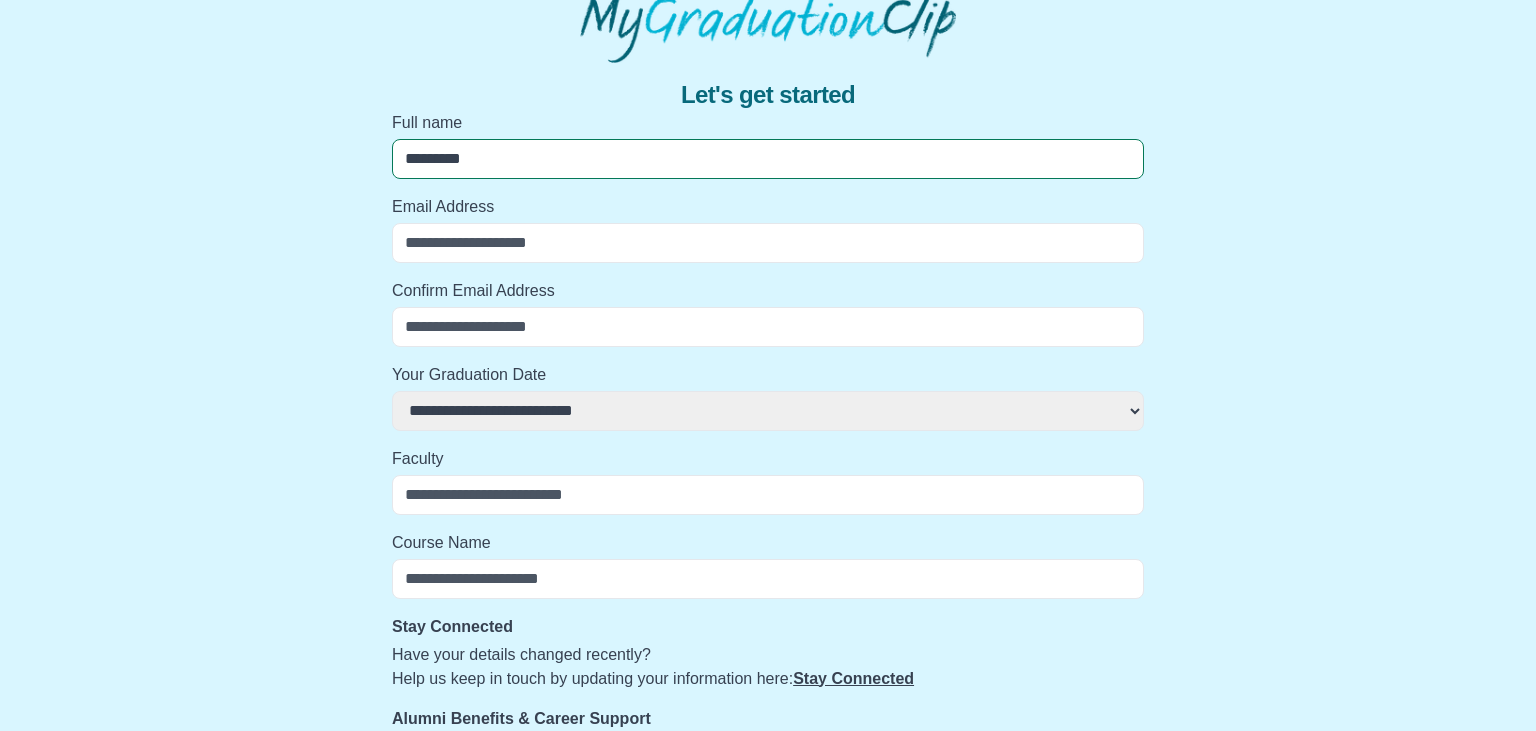 select 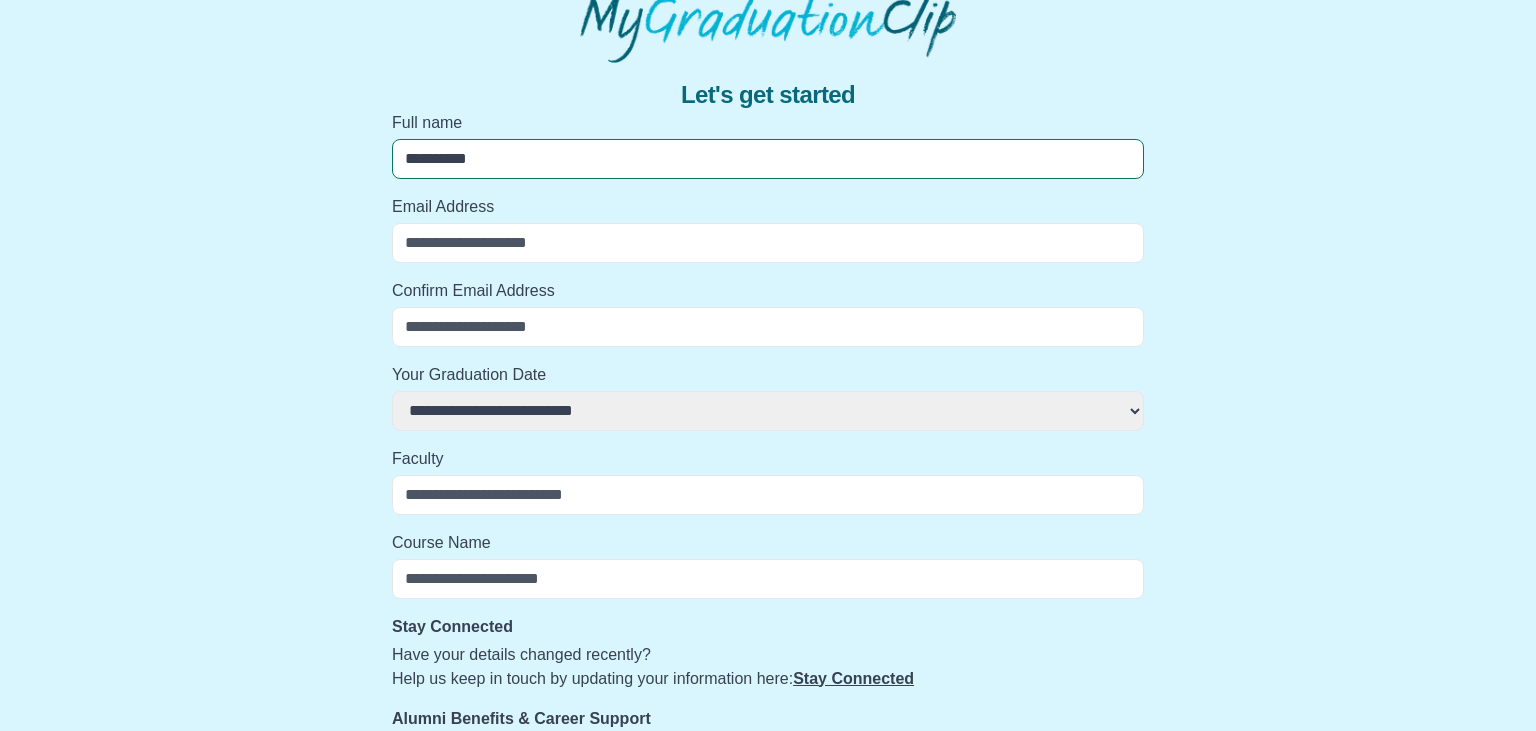 select 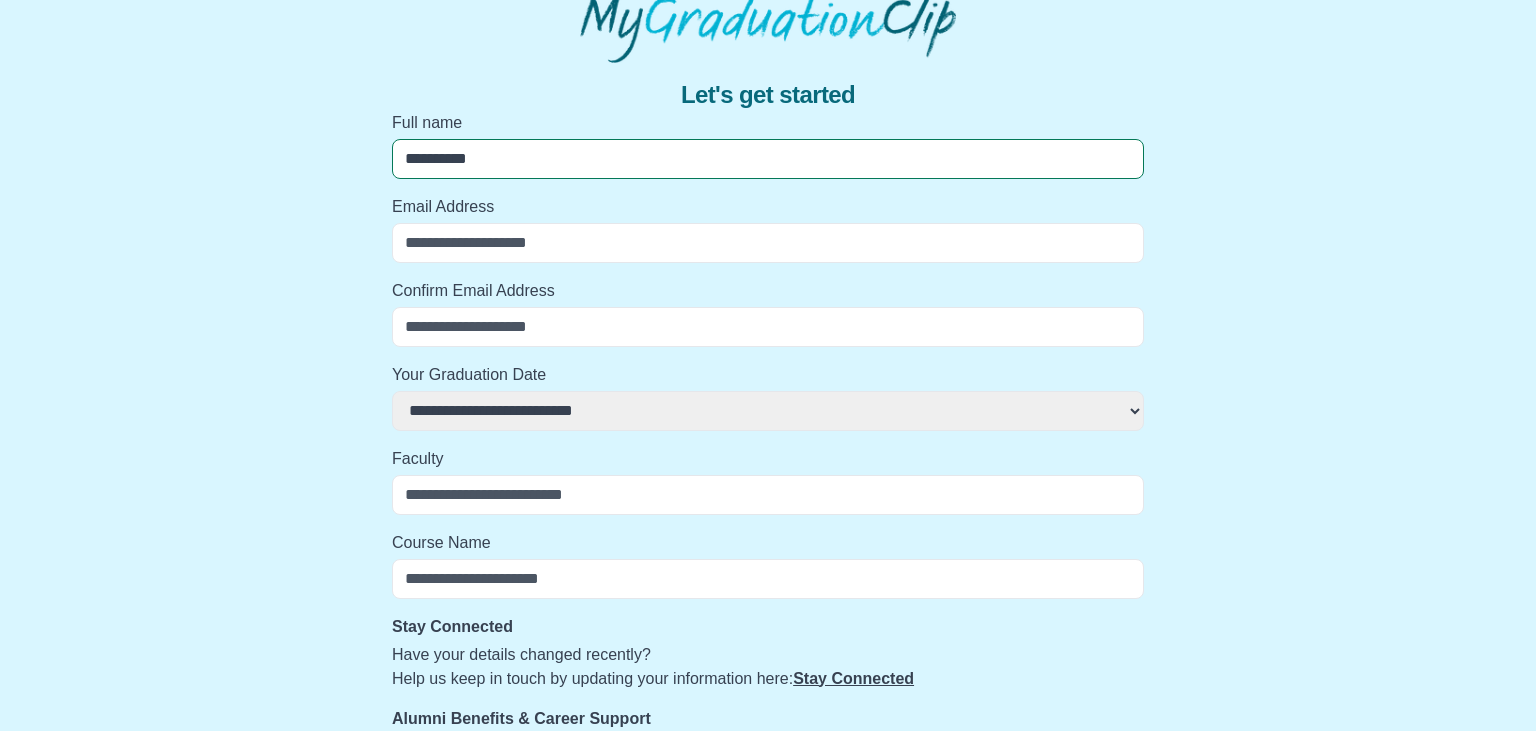 type on "**********" 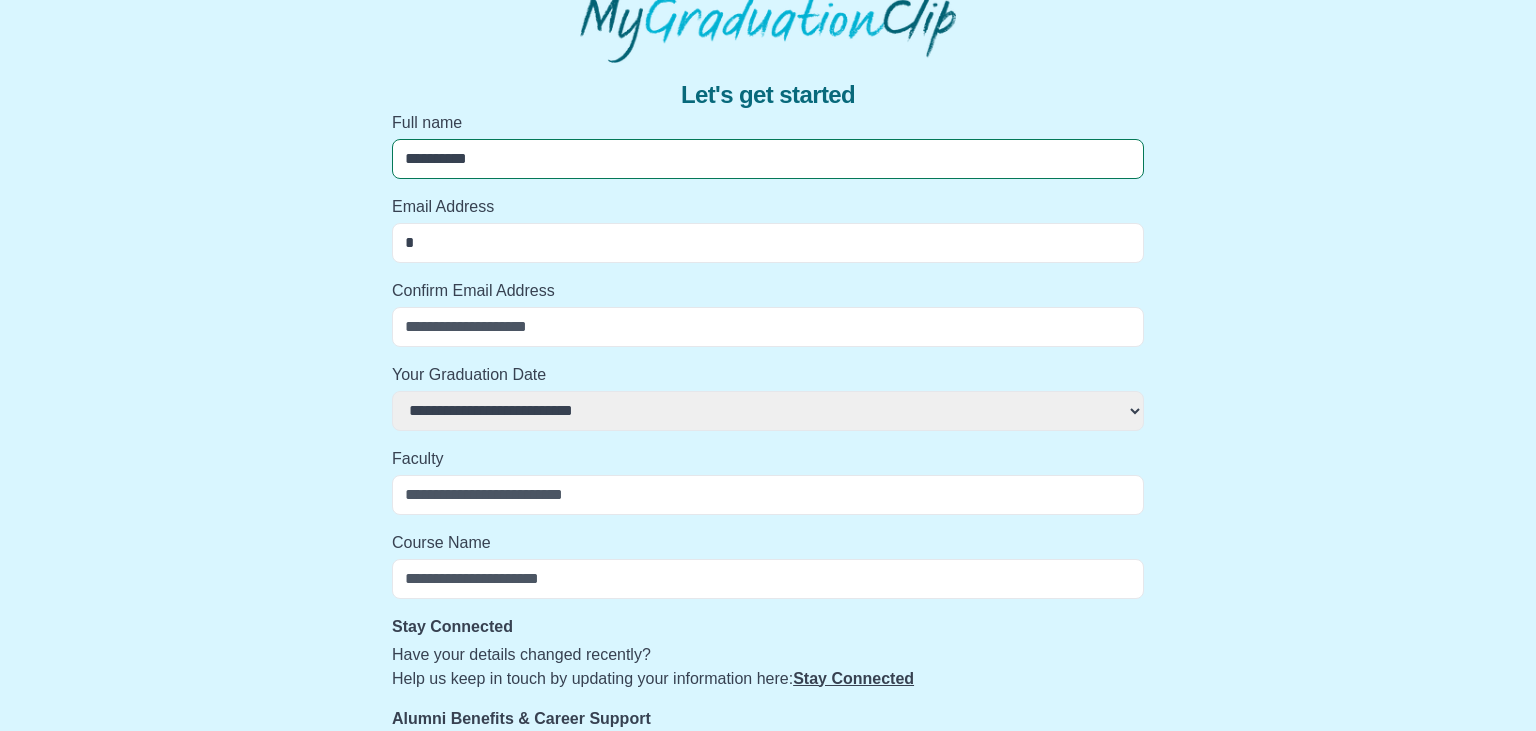 select 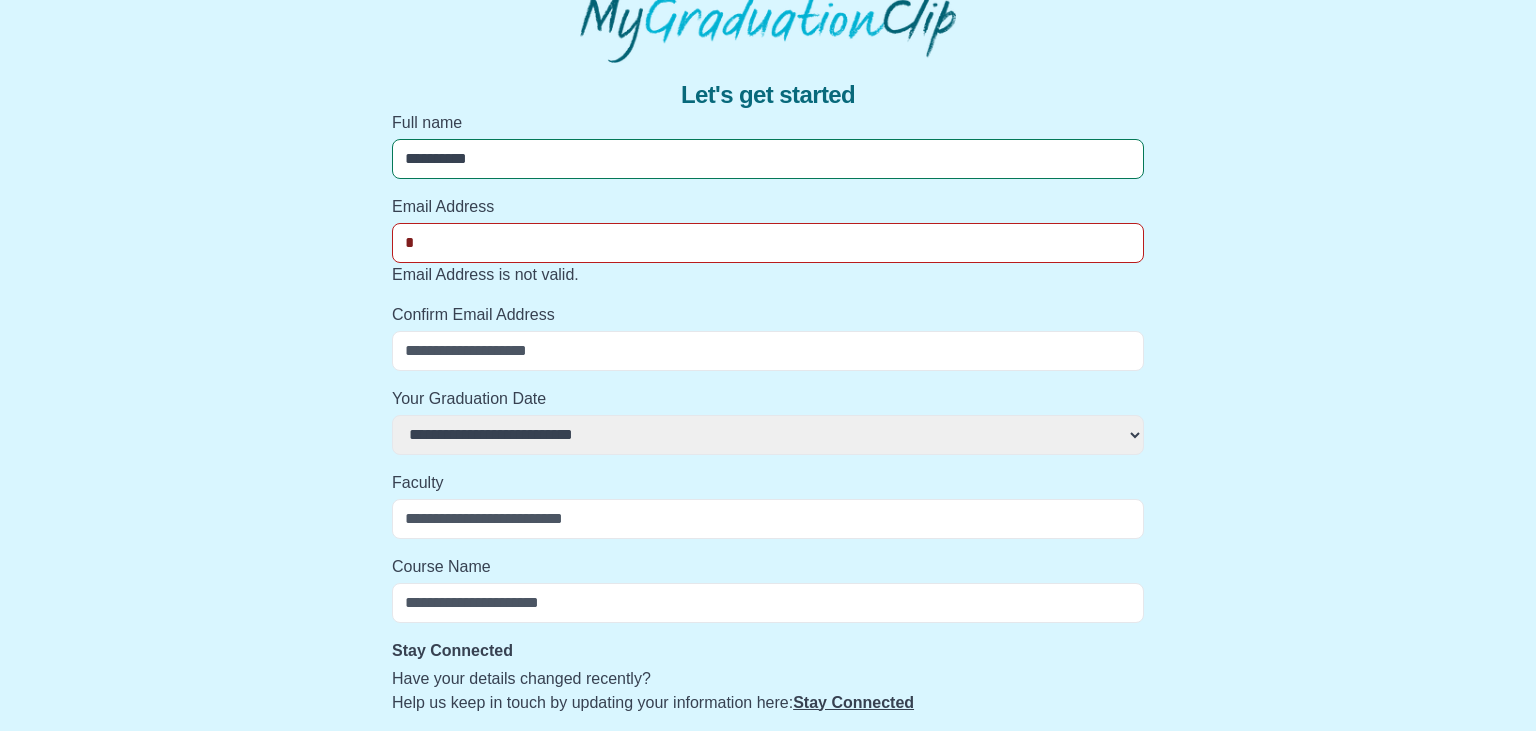 type on "**" 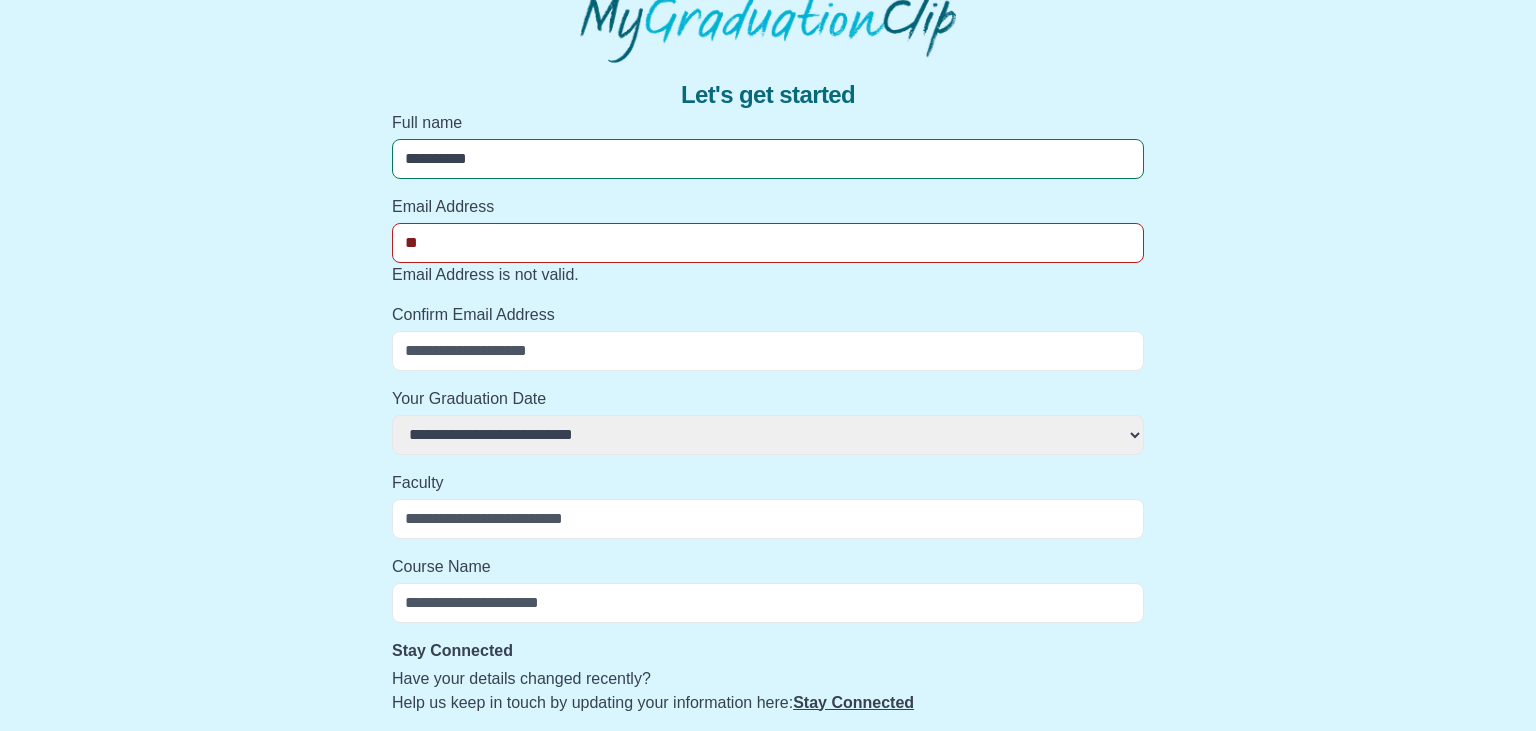 select 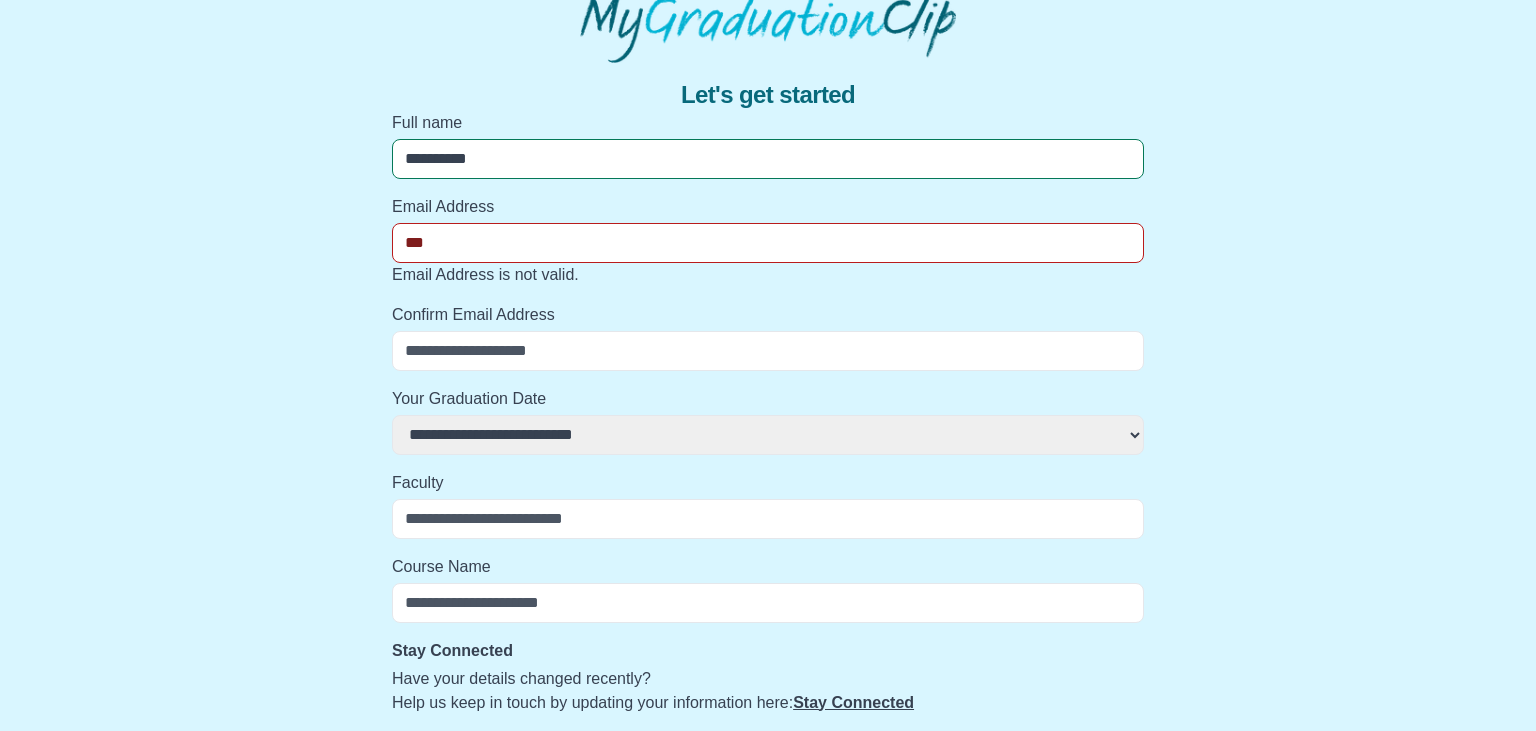 select 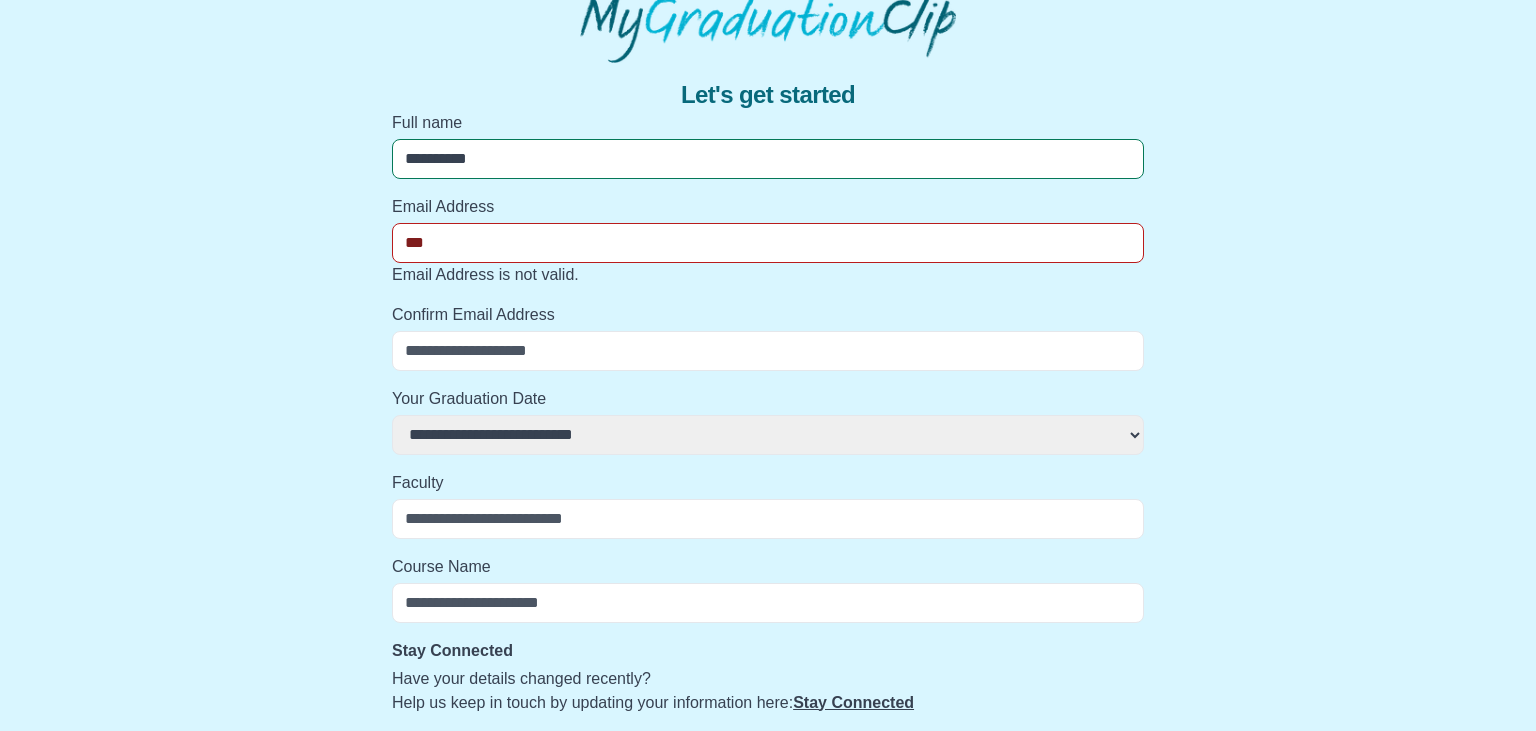 type on "**********" 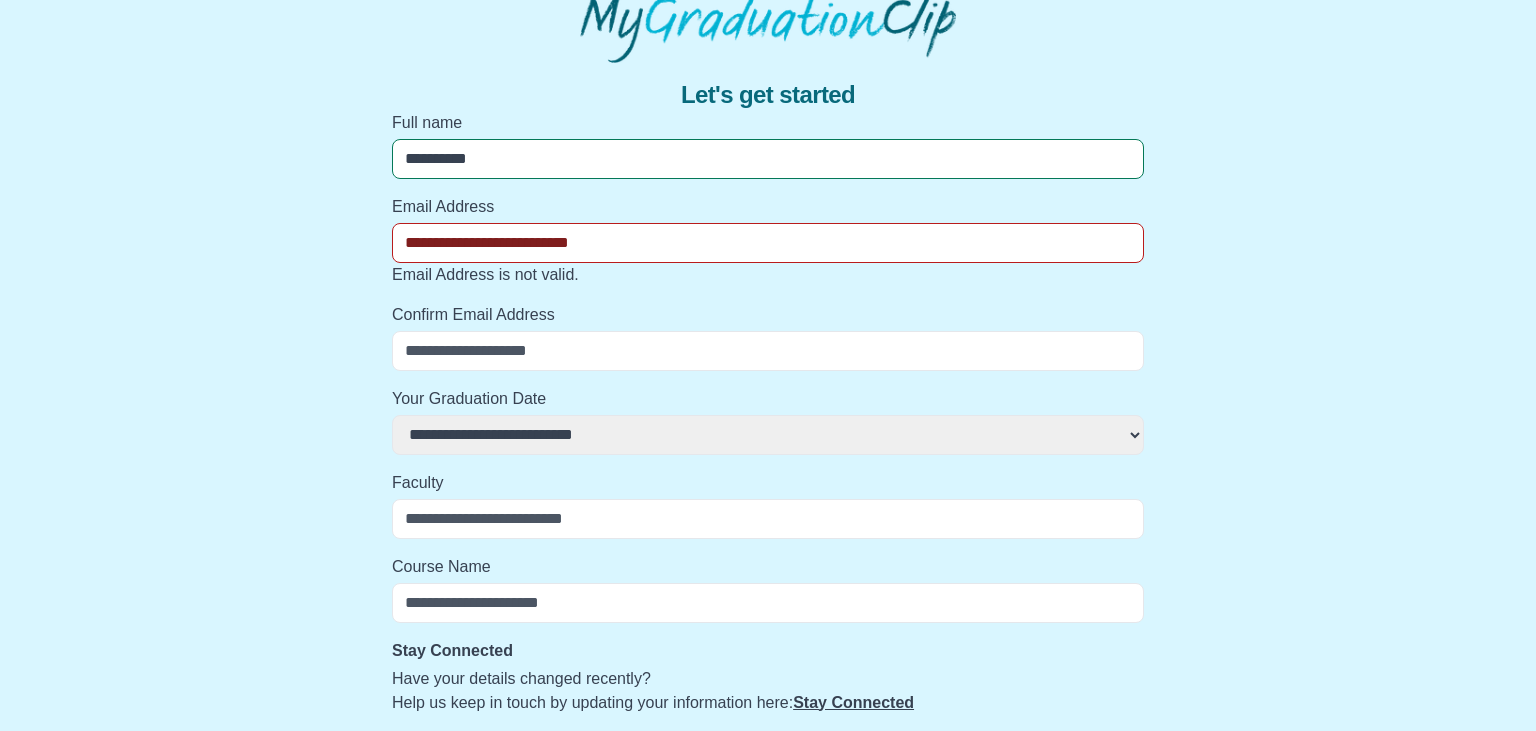 select 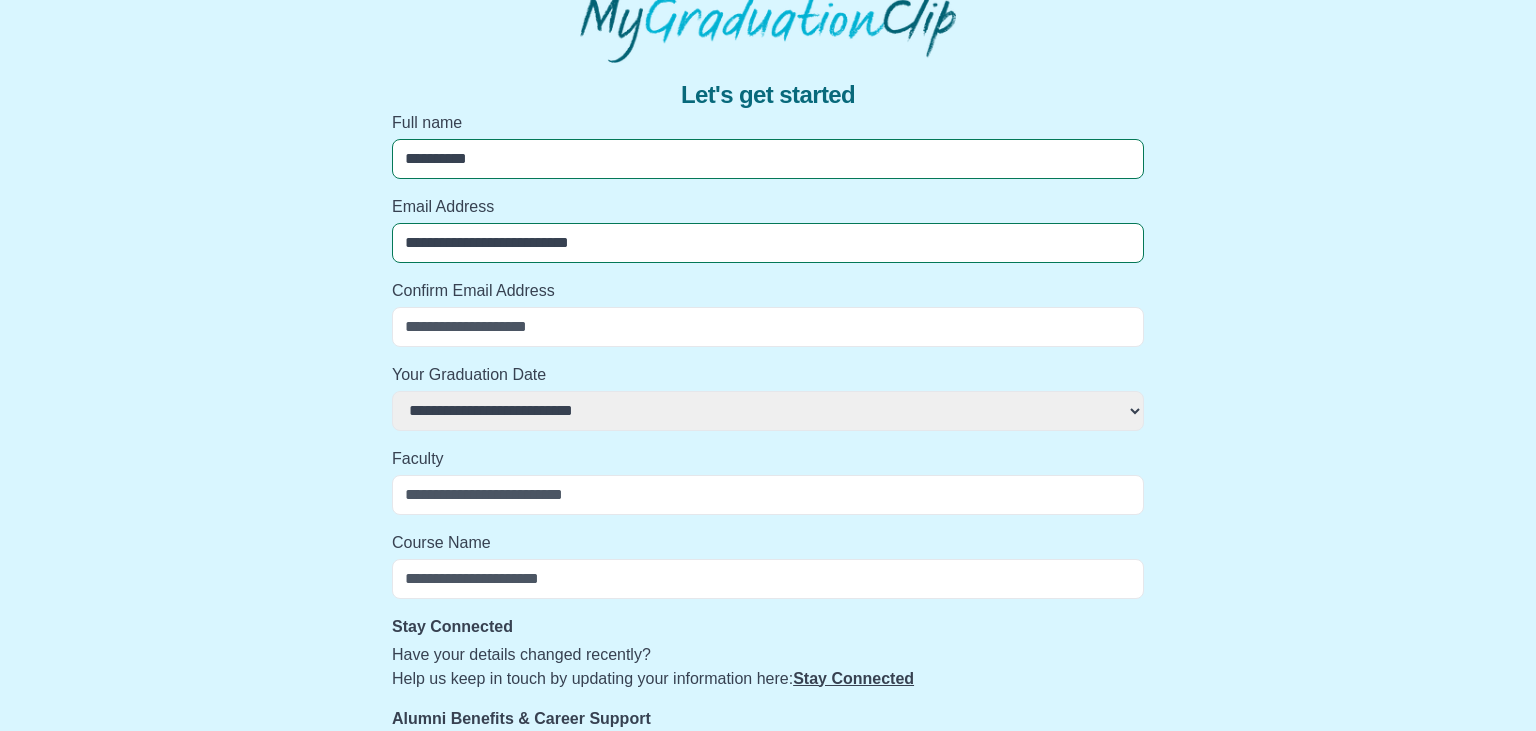 type on "**********" 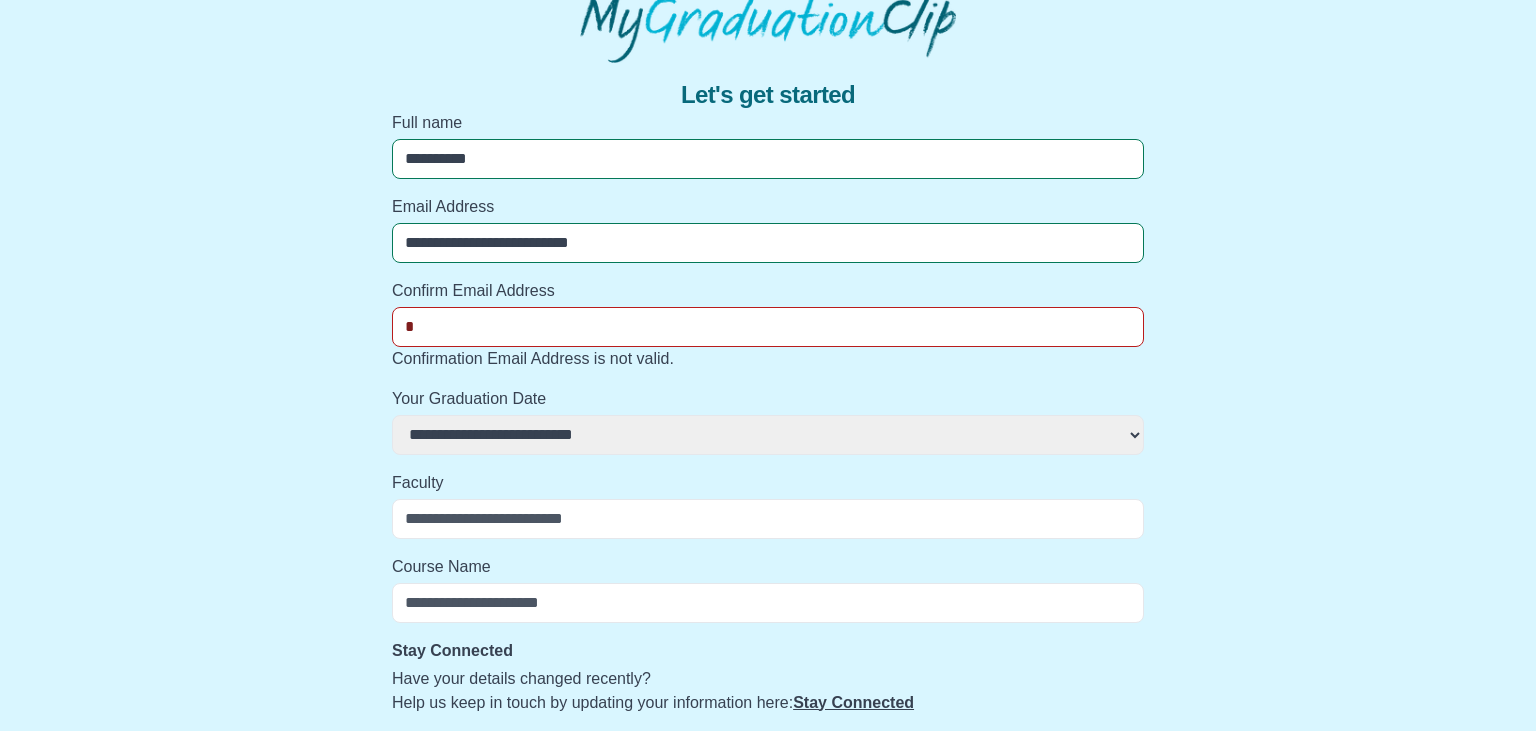 select 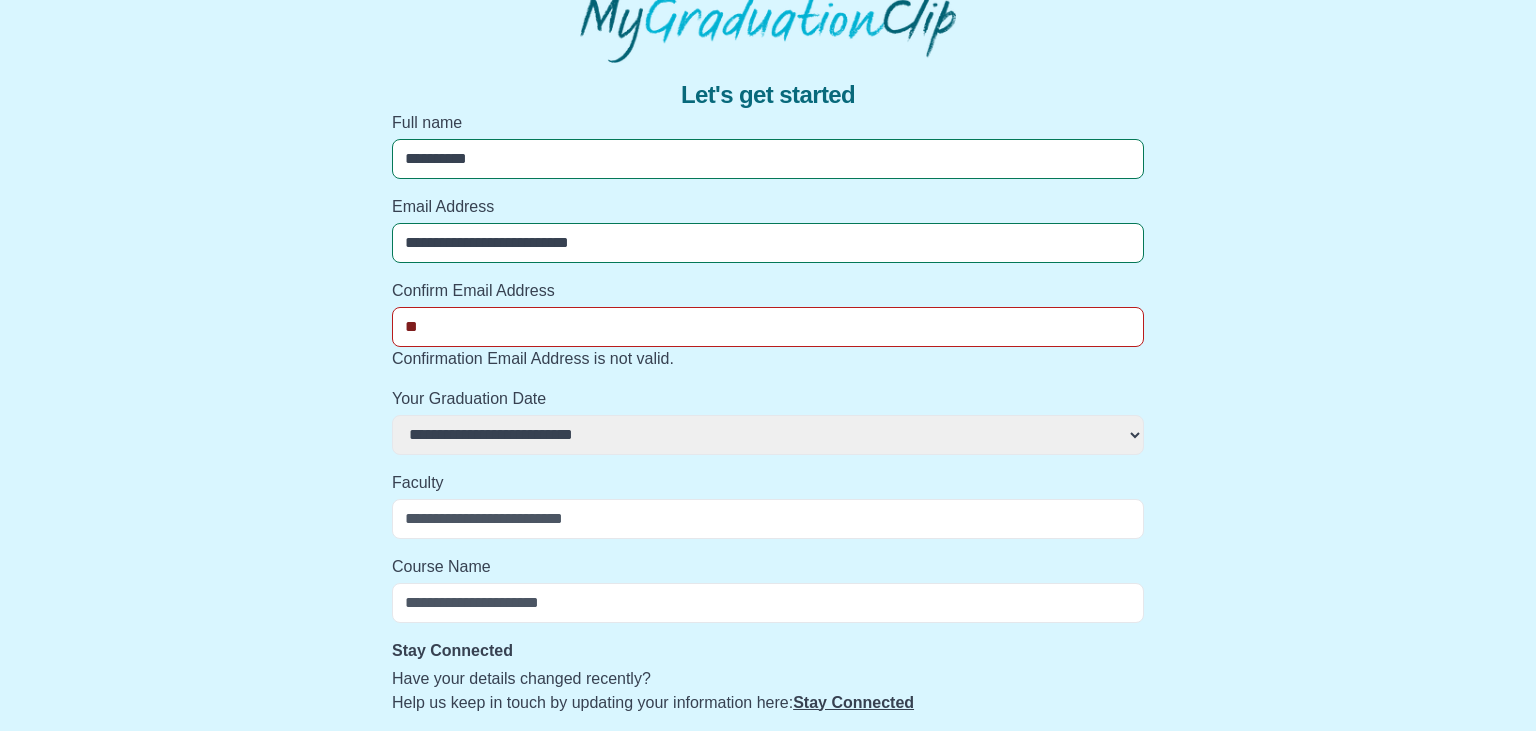 select 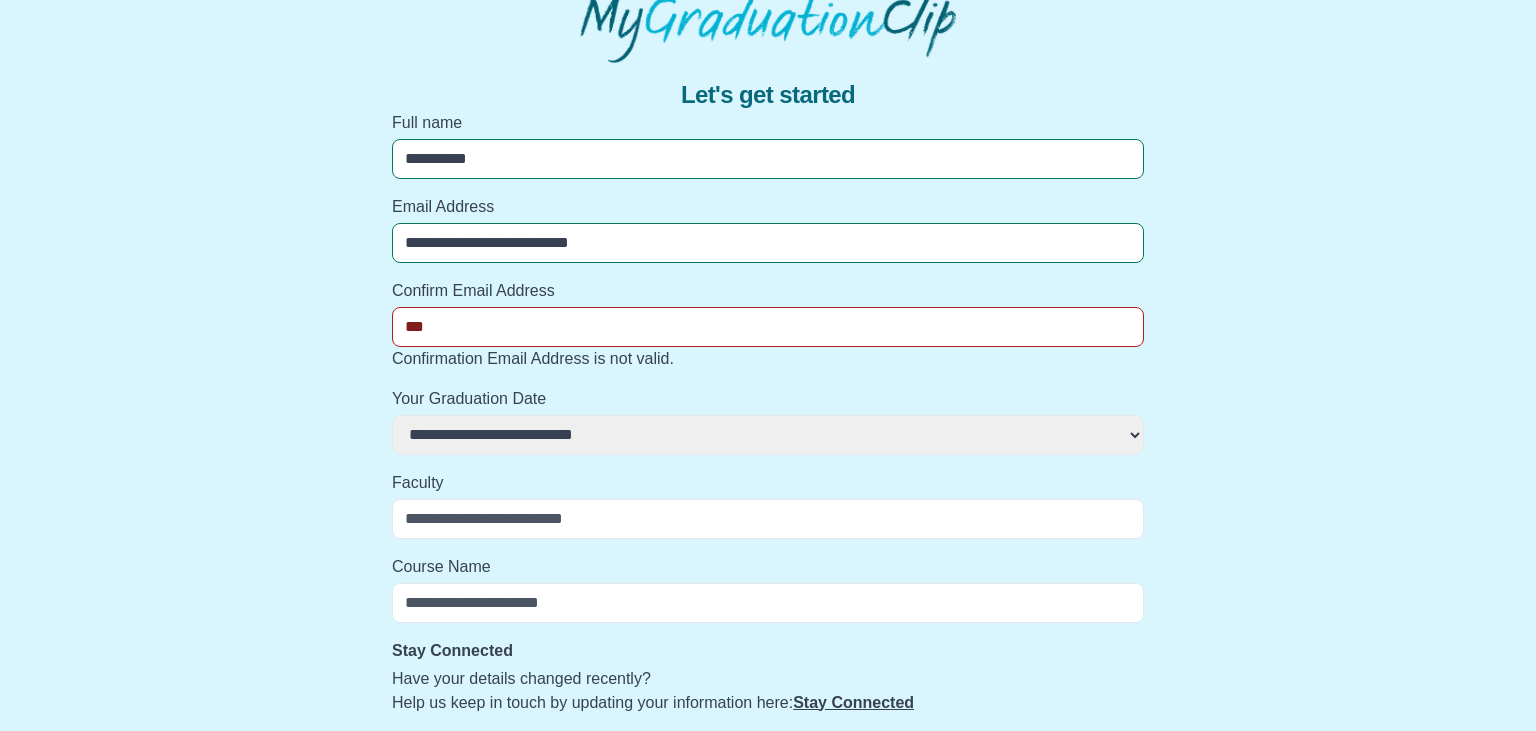 select 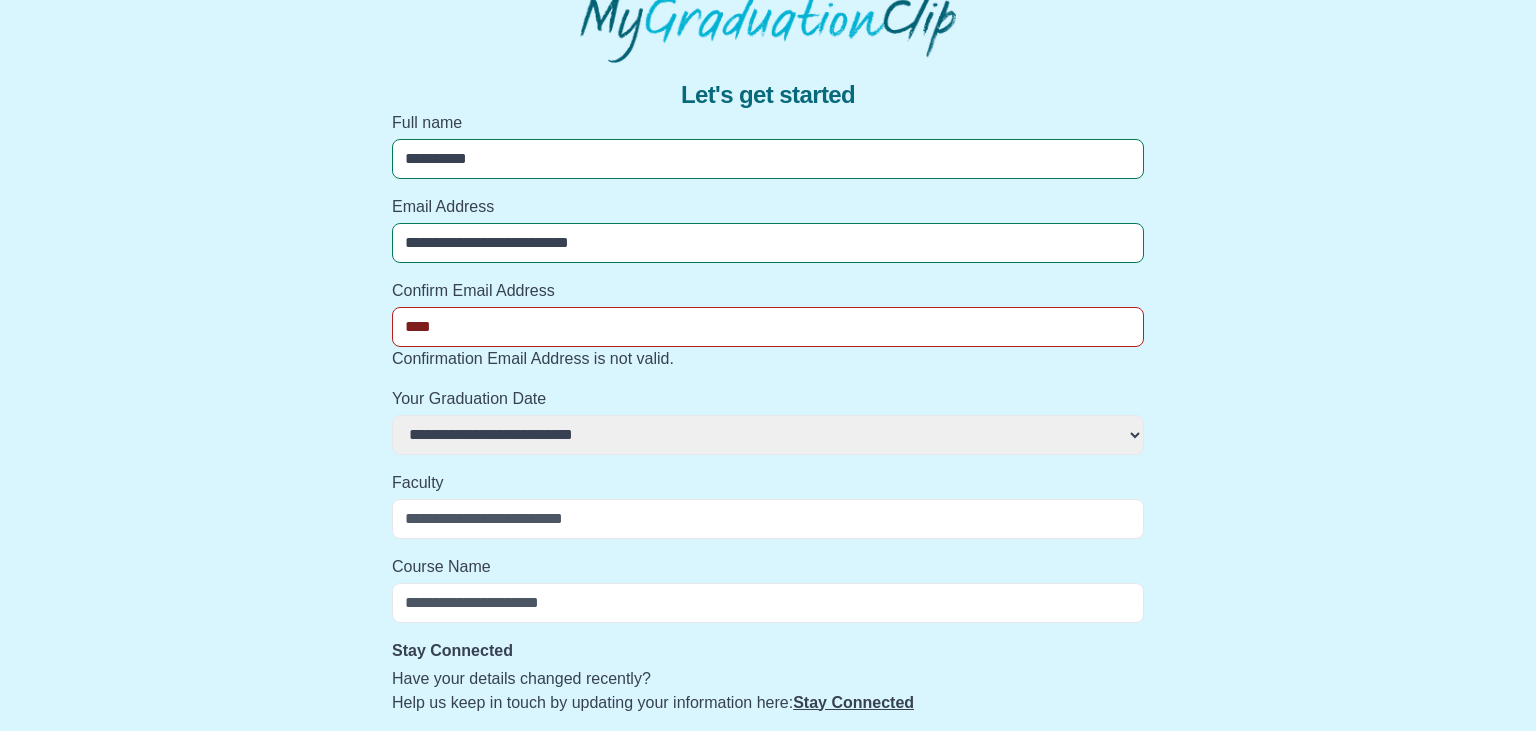 select 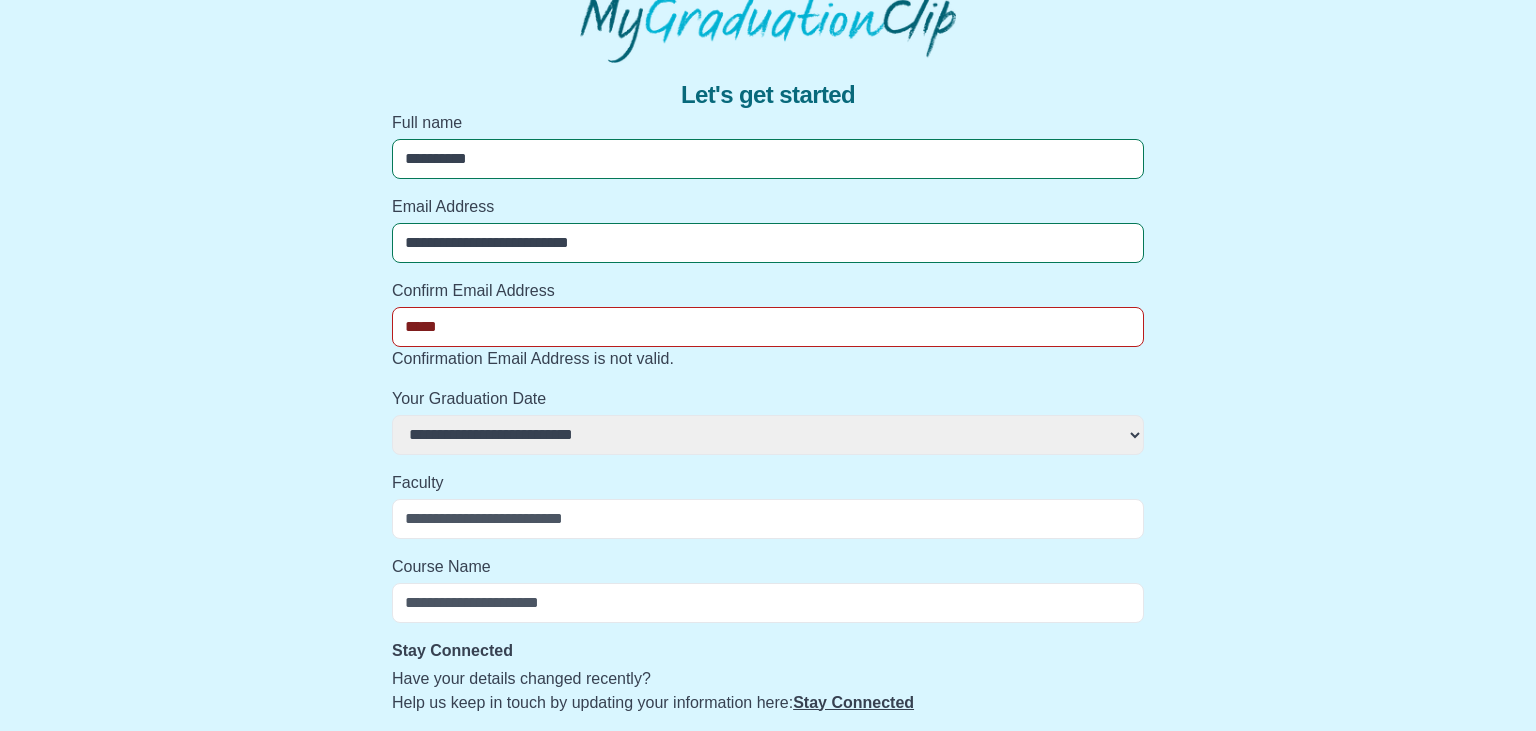 select 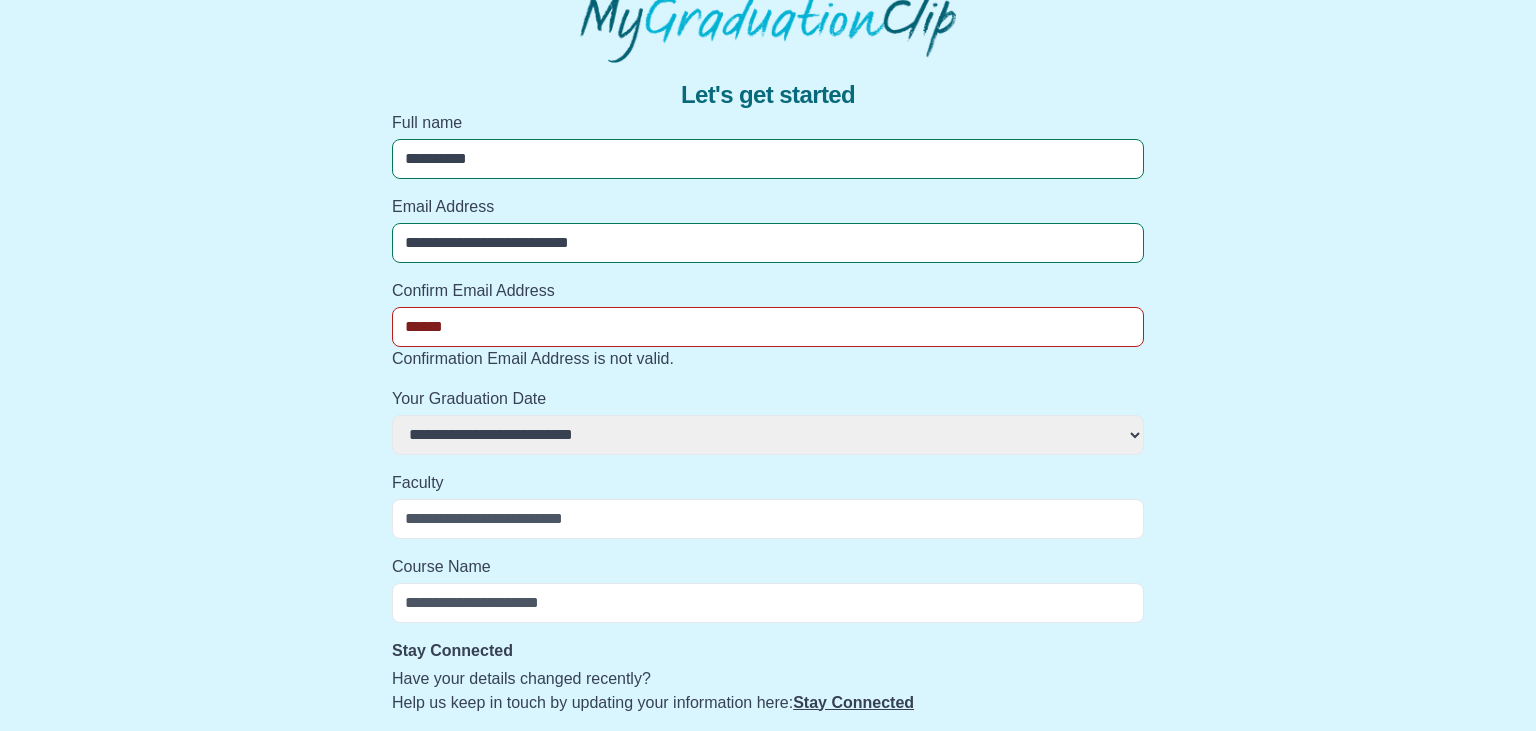 select 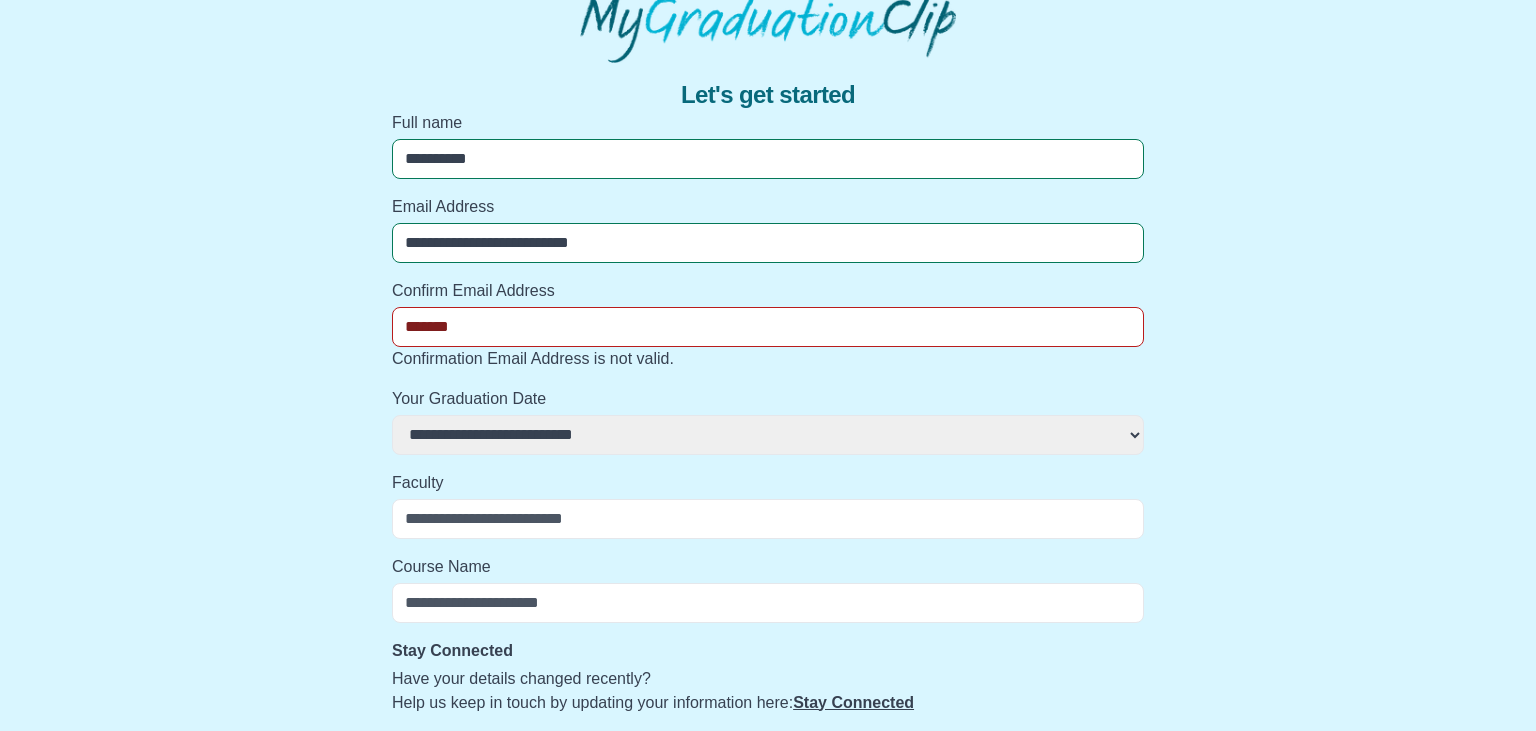 select 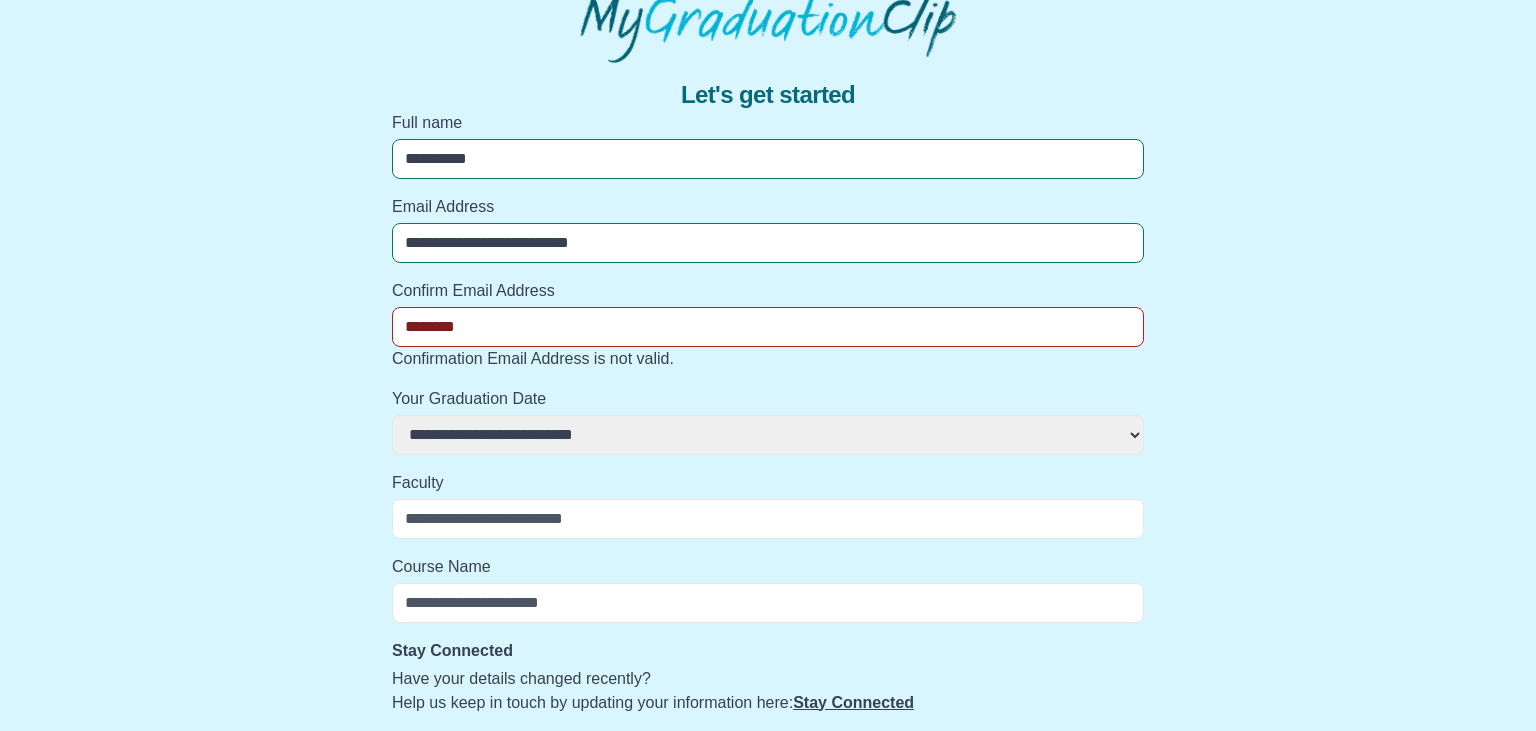 select 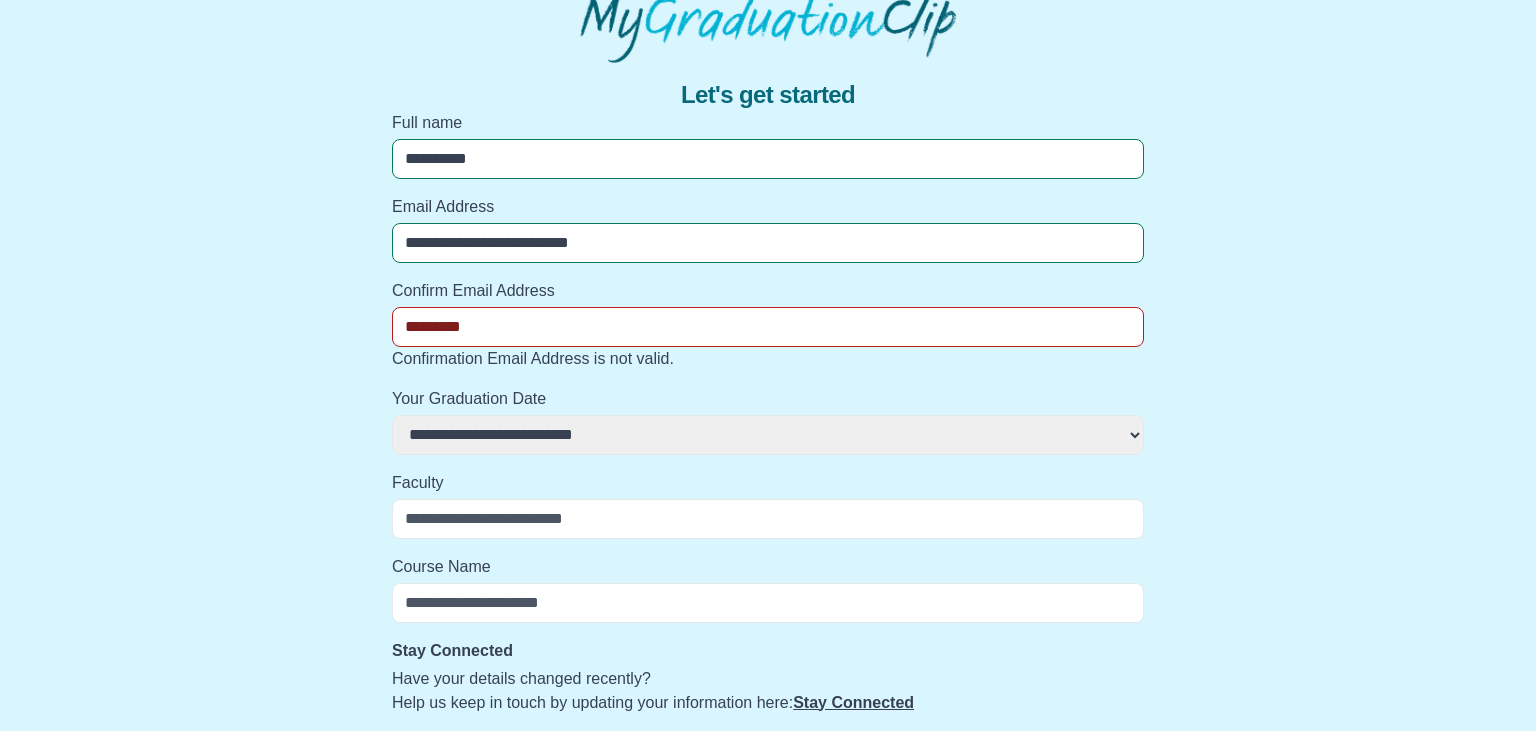 select 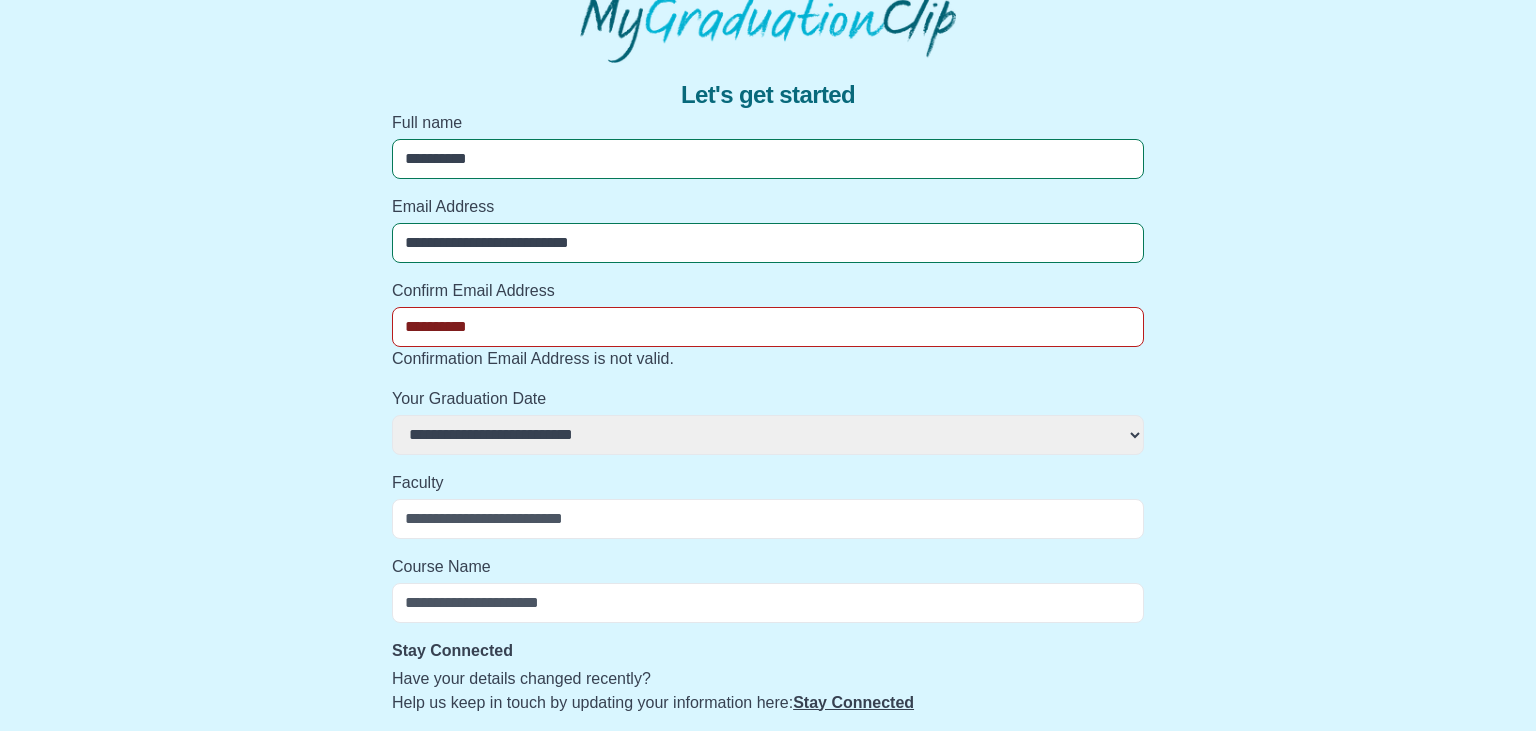select 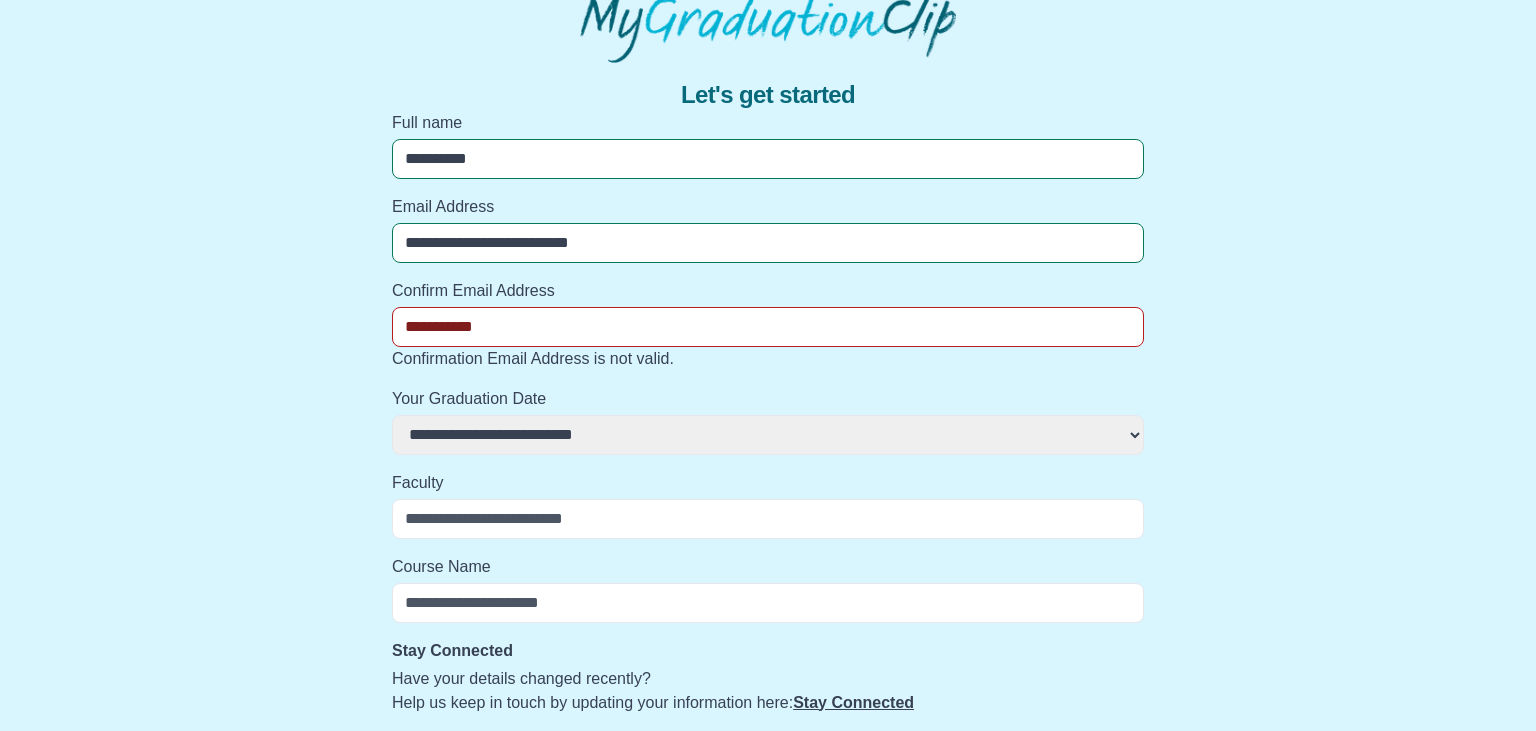 select 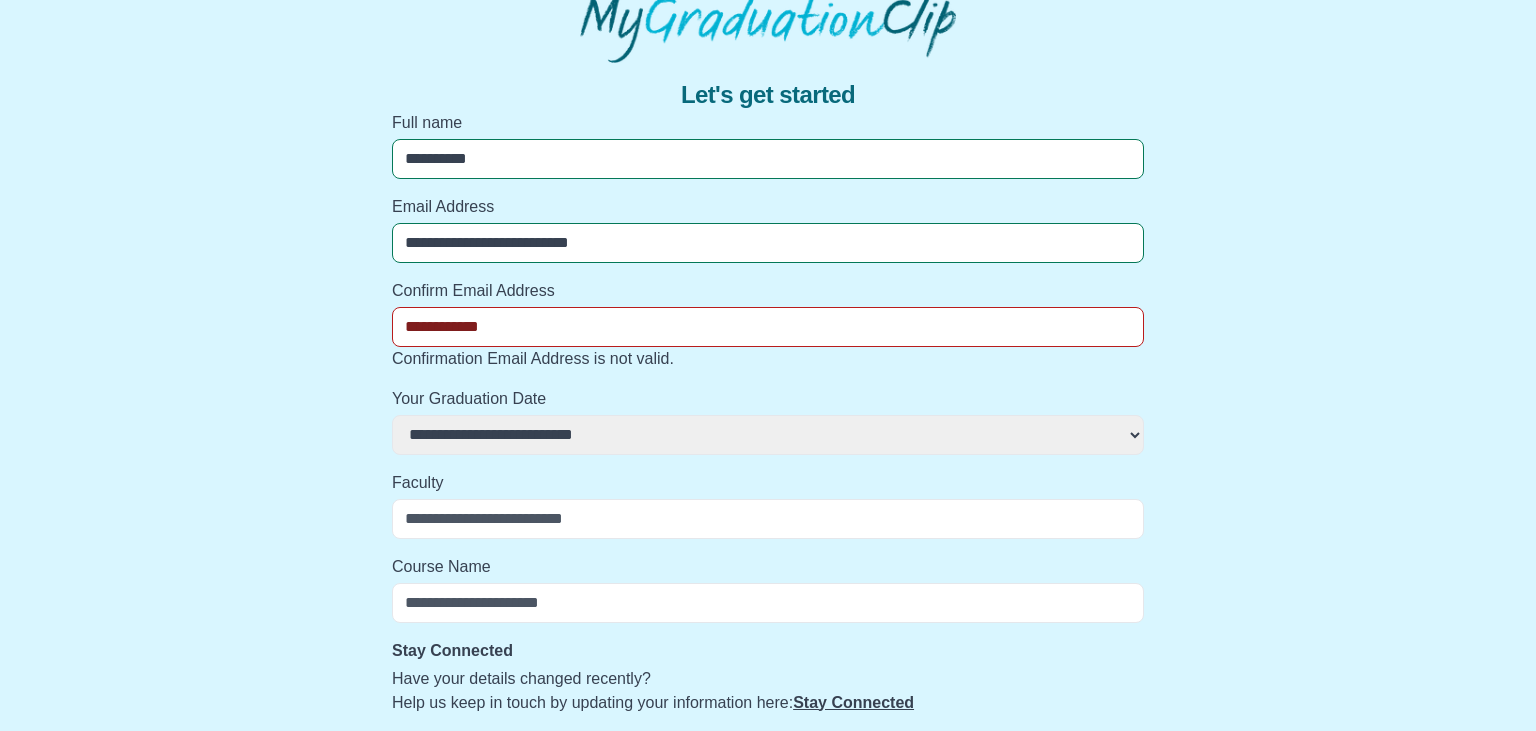 select 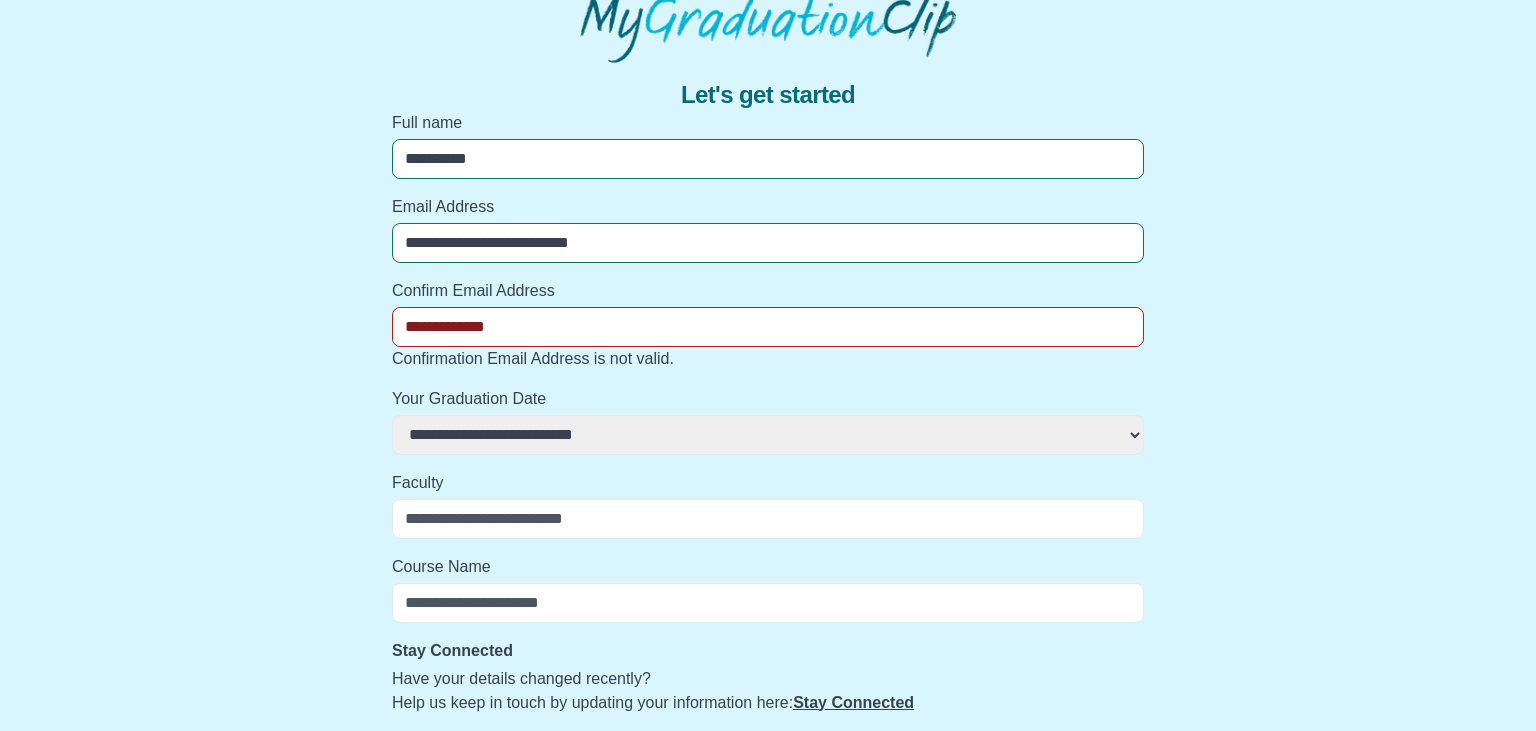 select 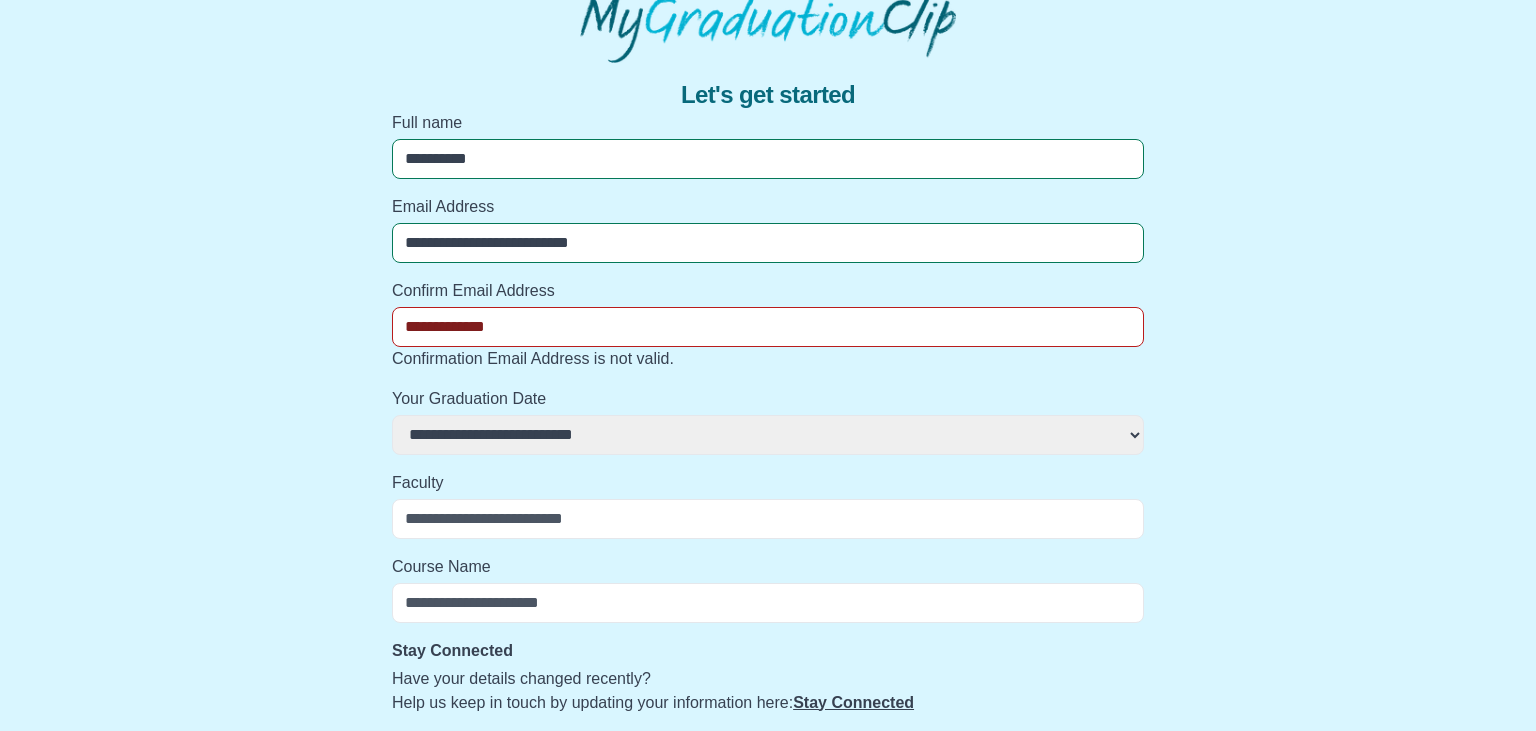 type on "**********" 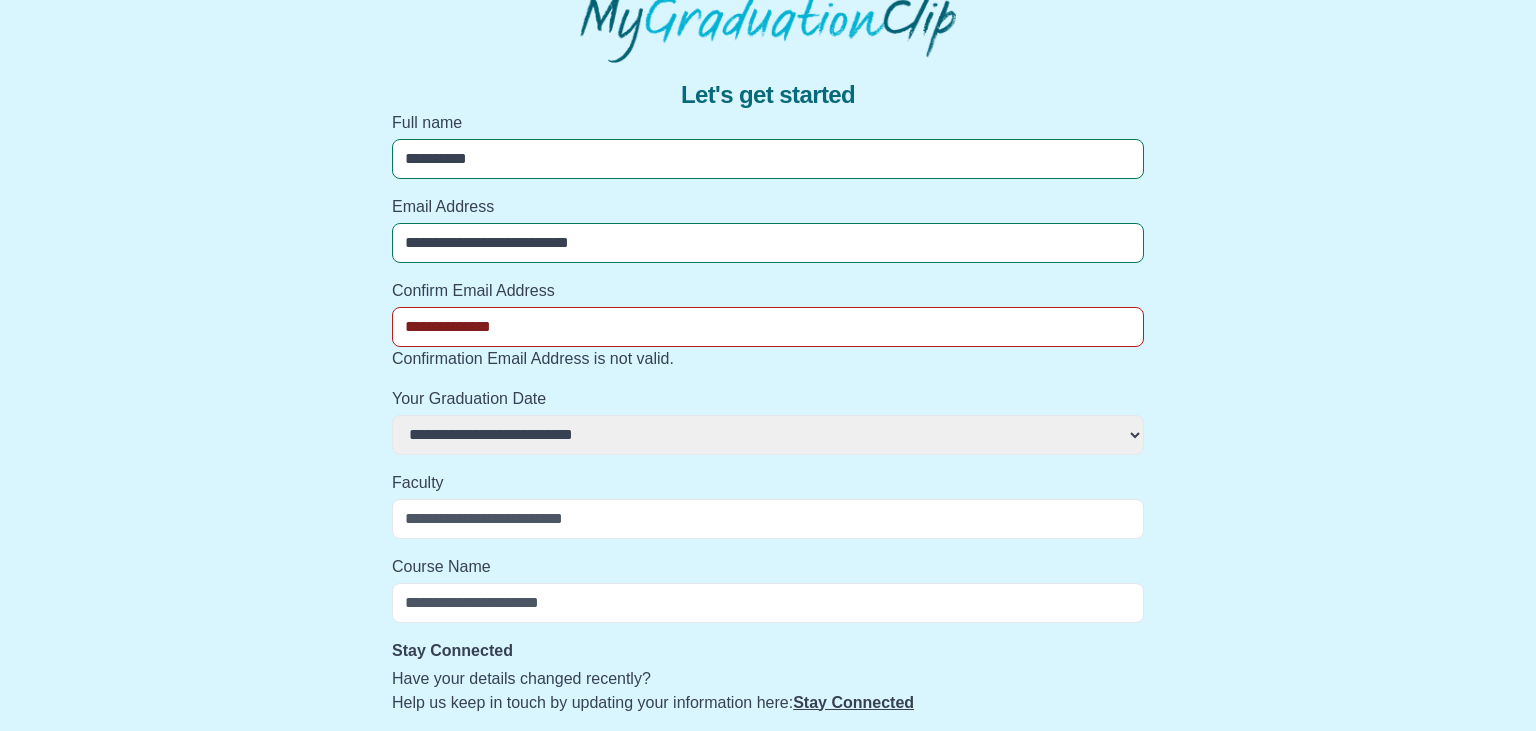 select 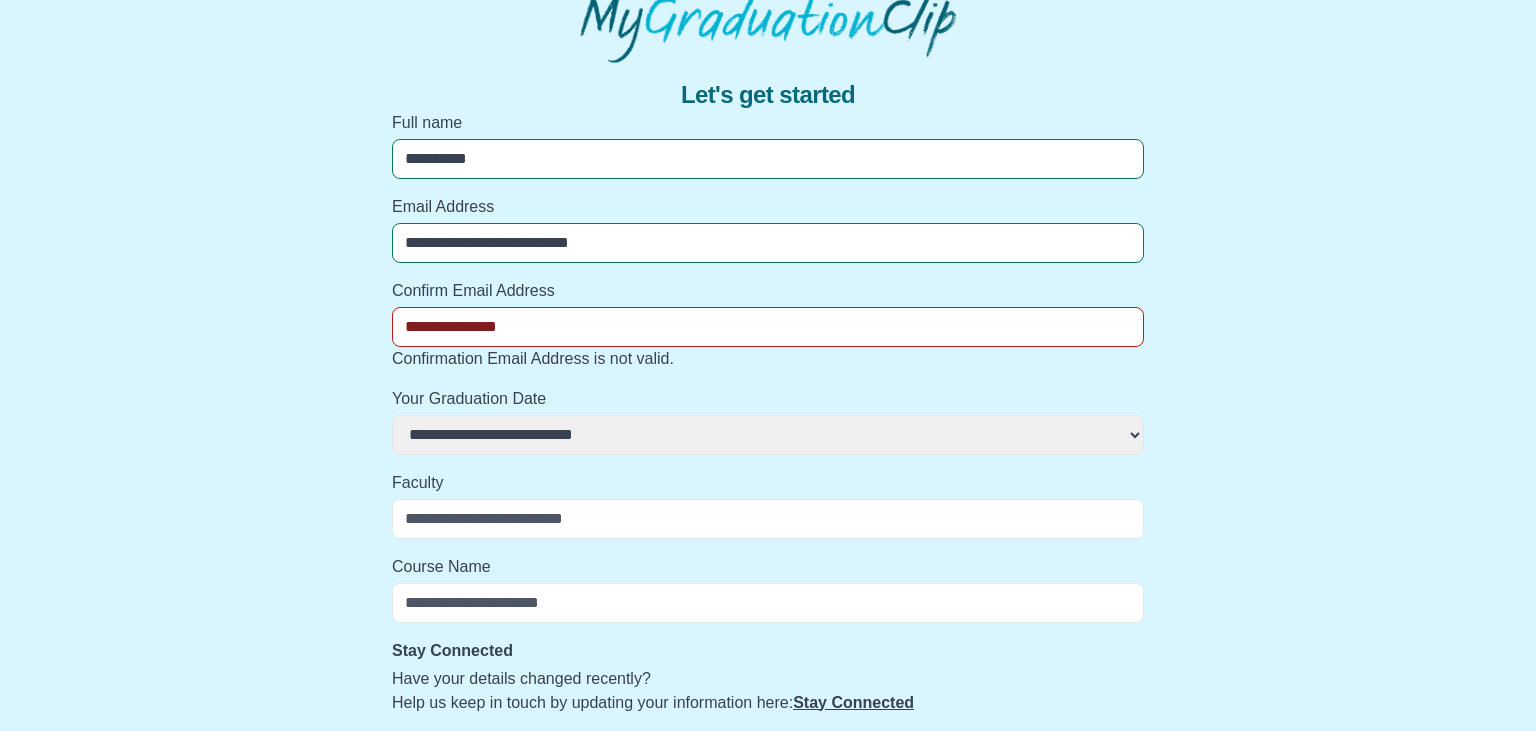 select 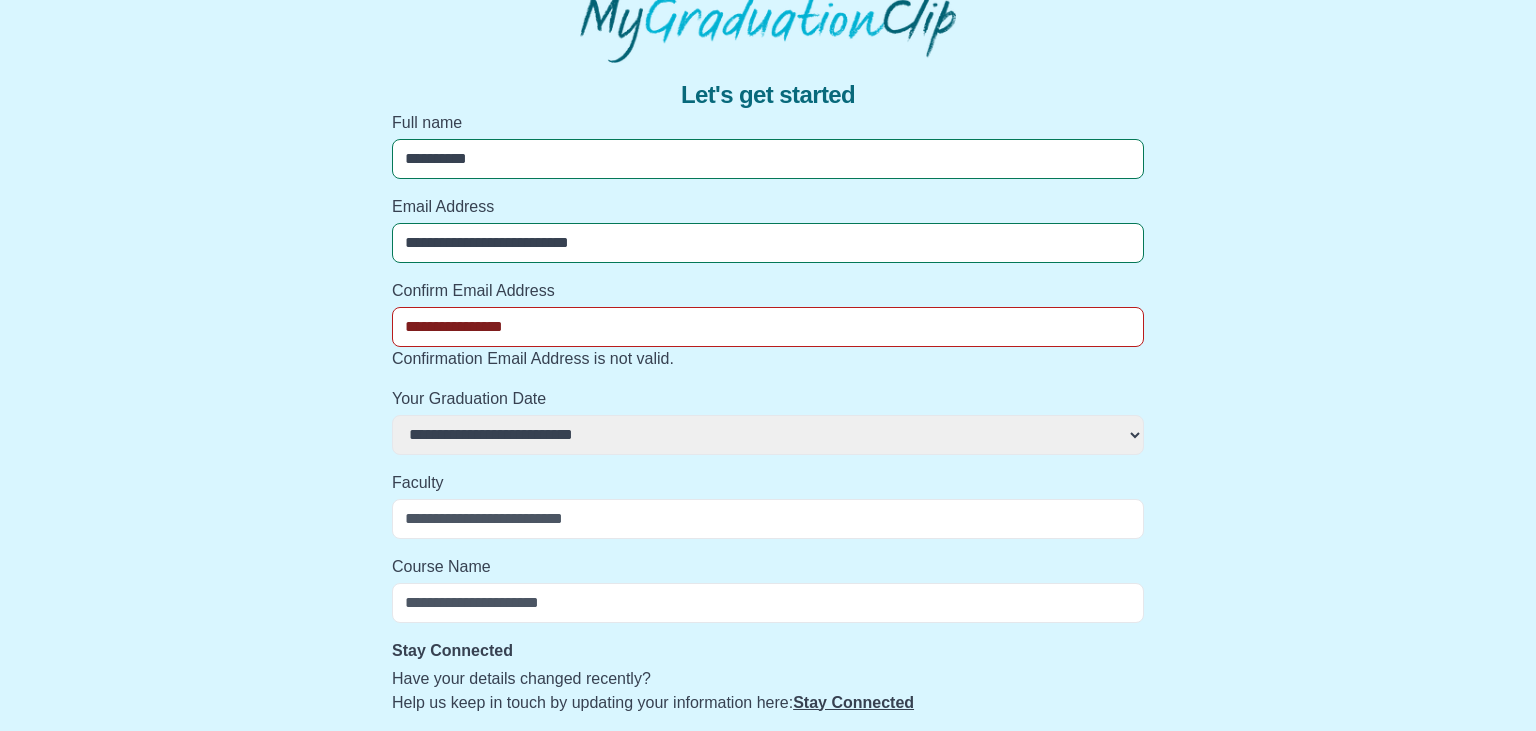 select 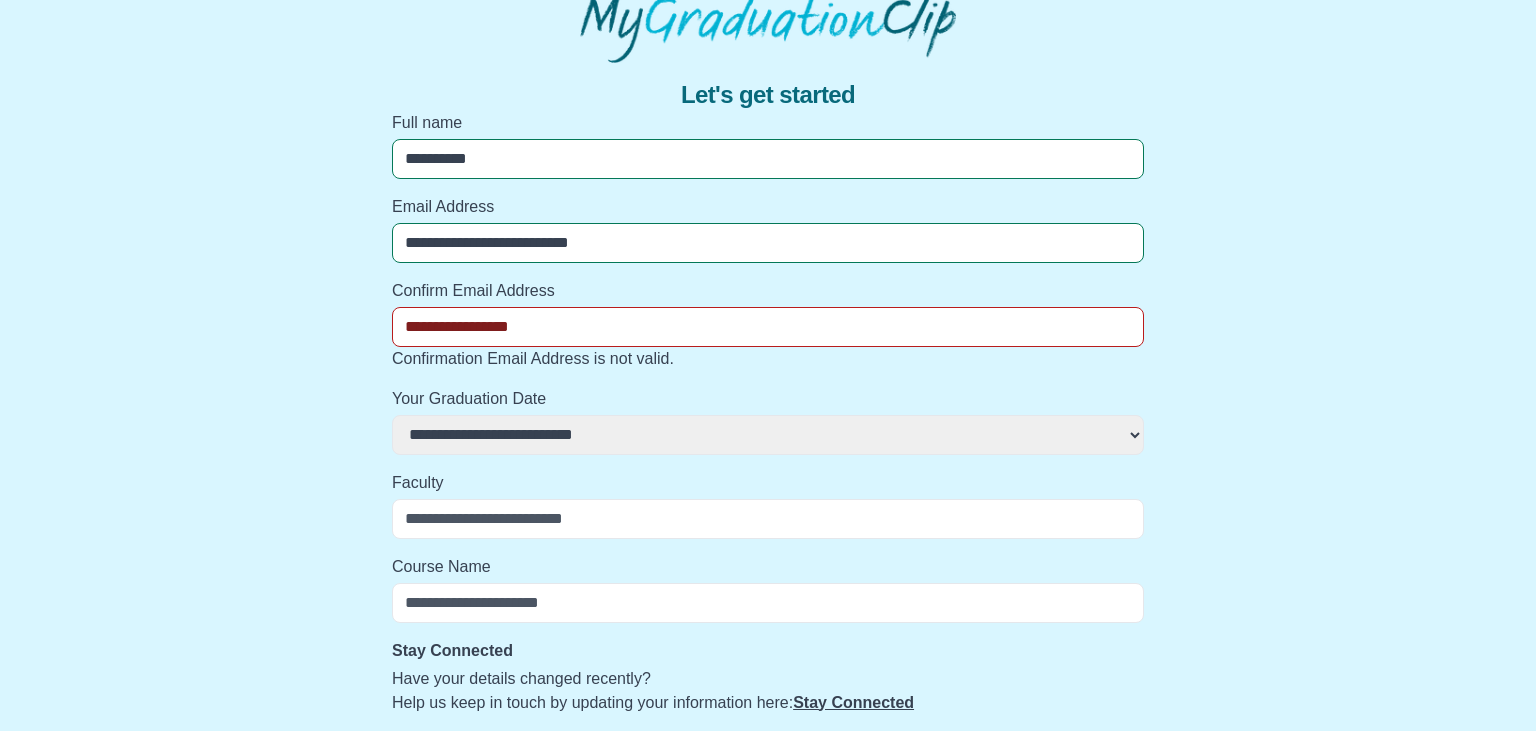 select 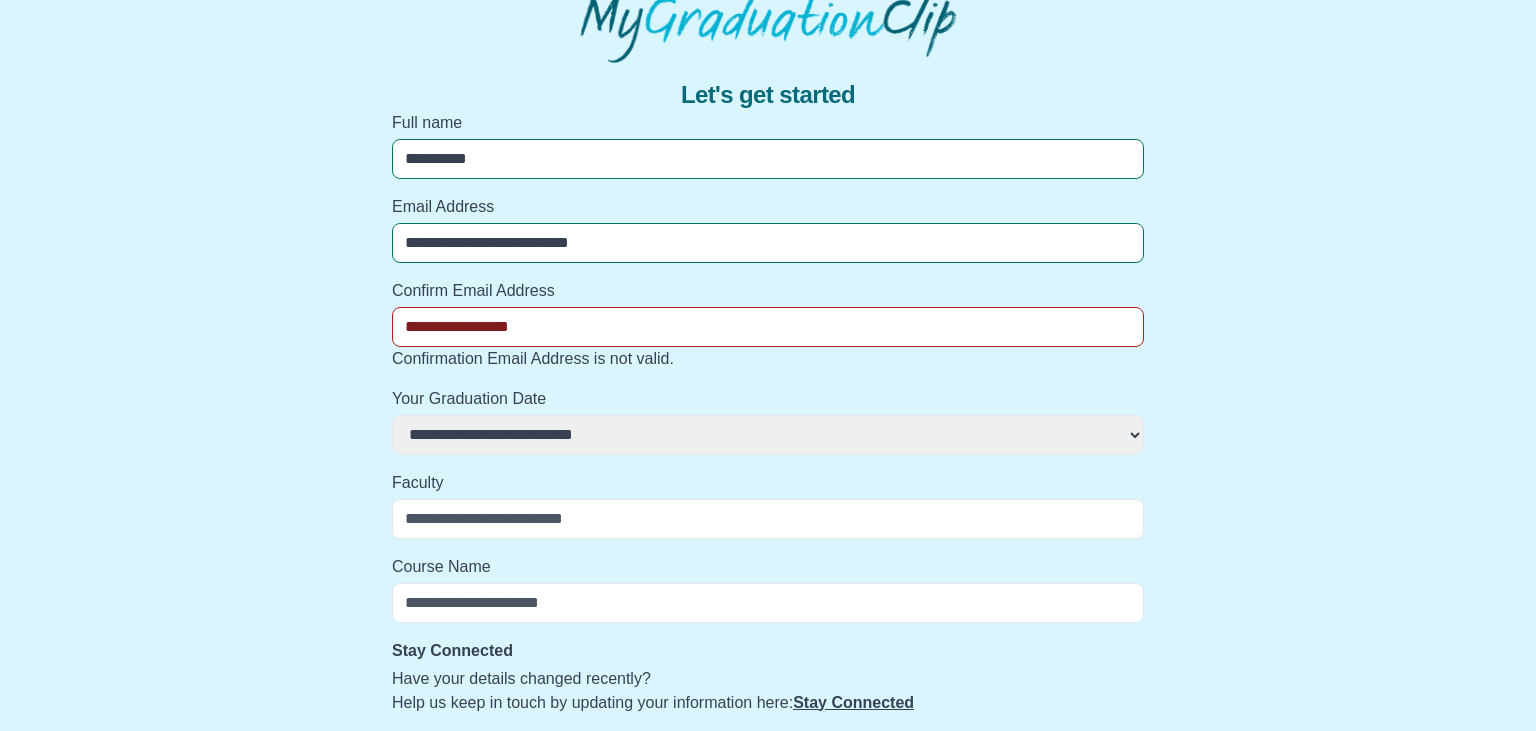type on "**********" 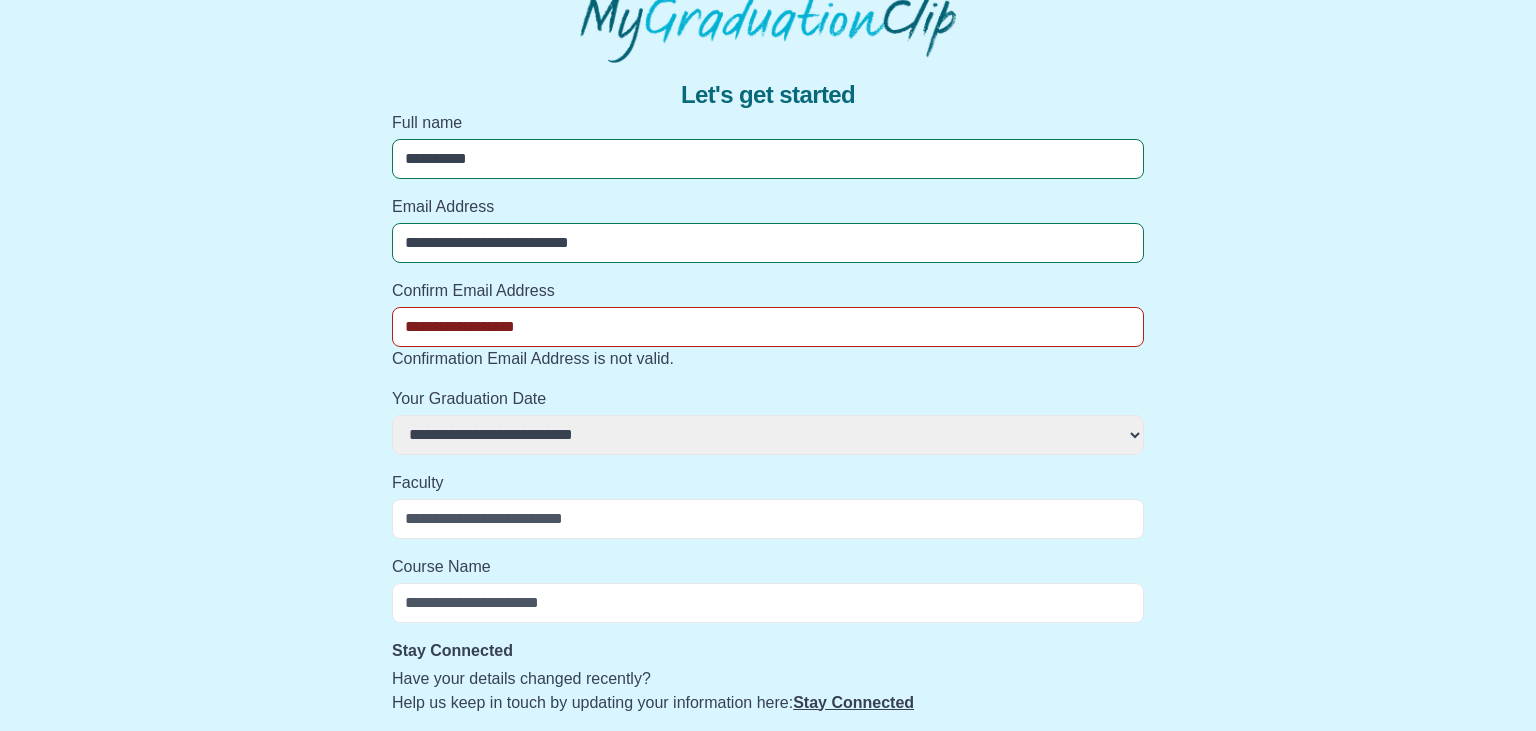 select 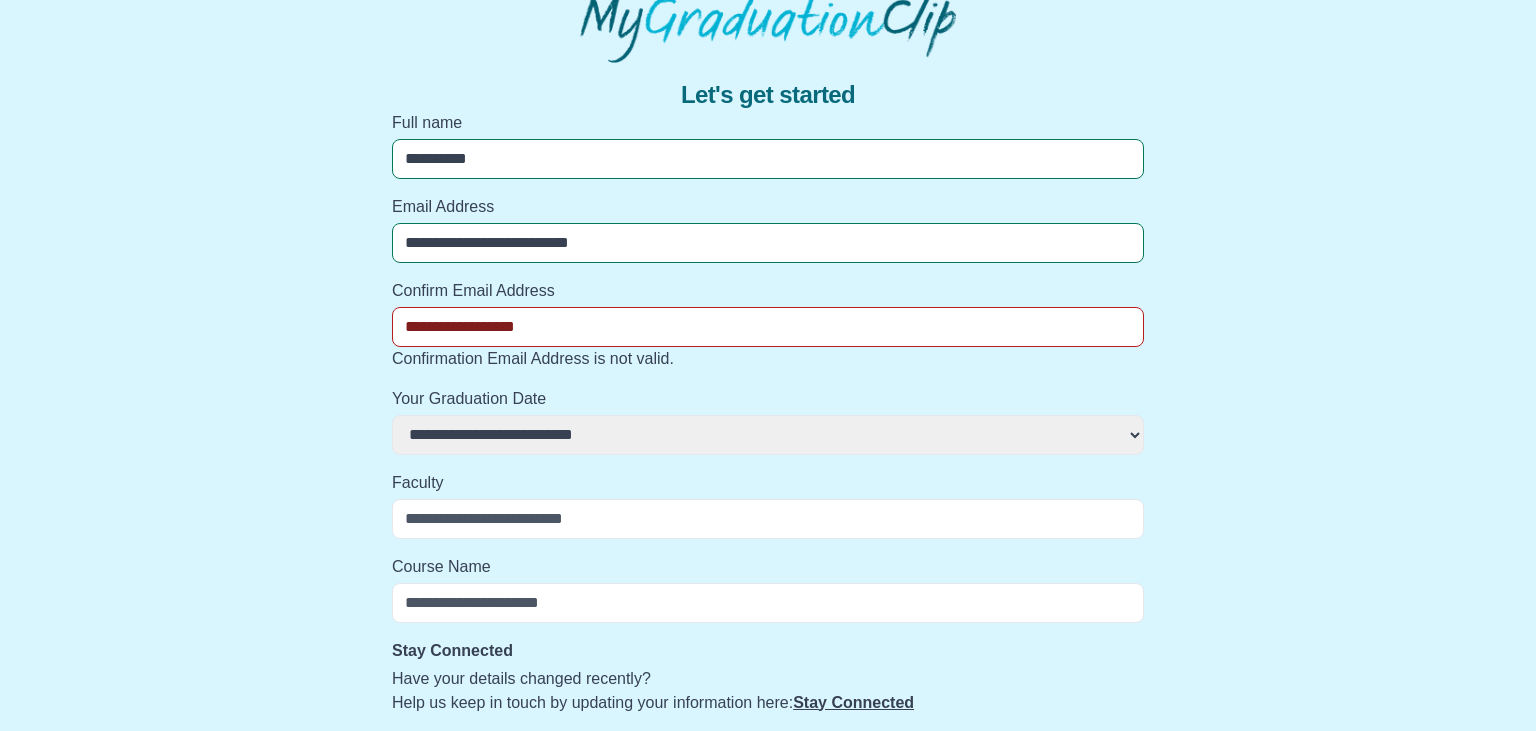 type on "**********" 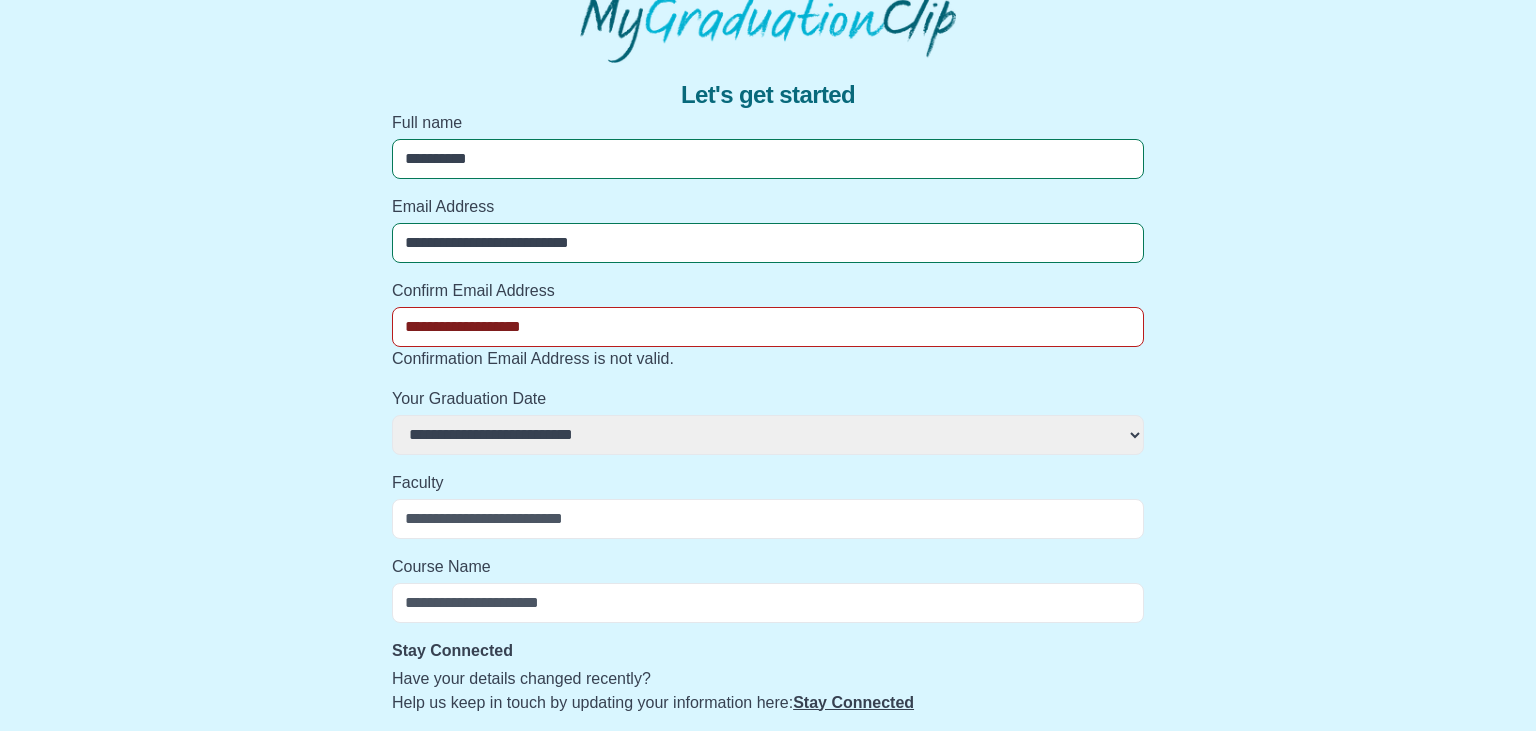 select 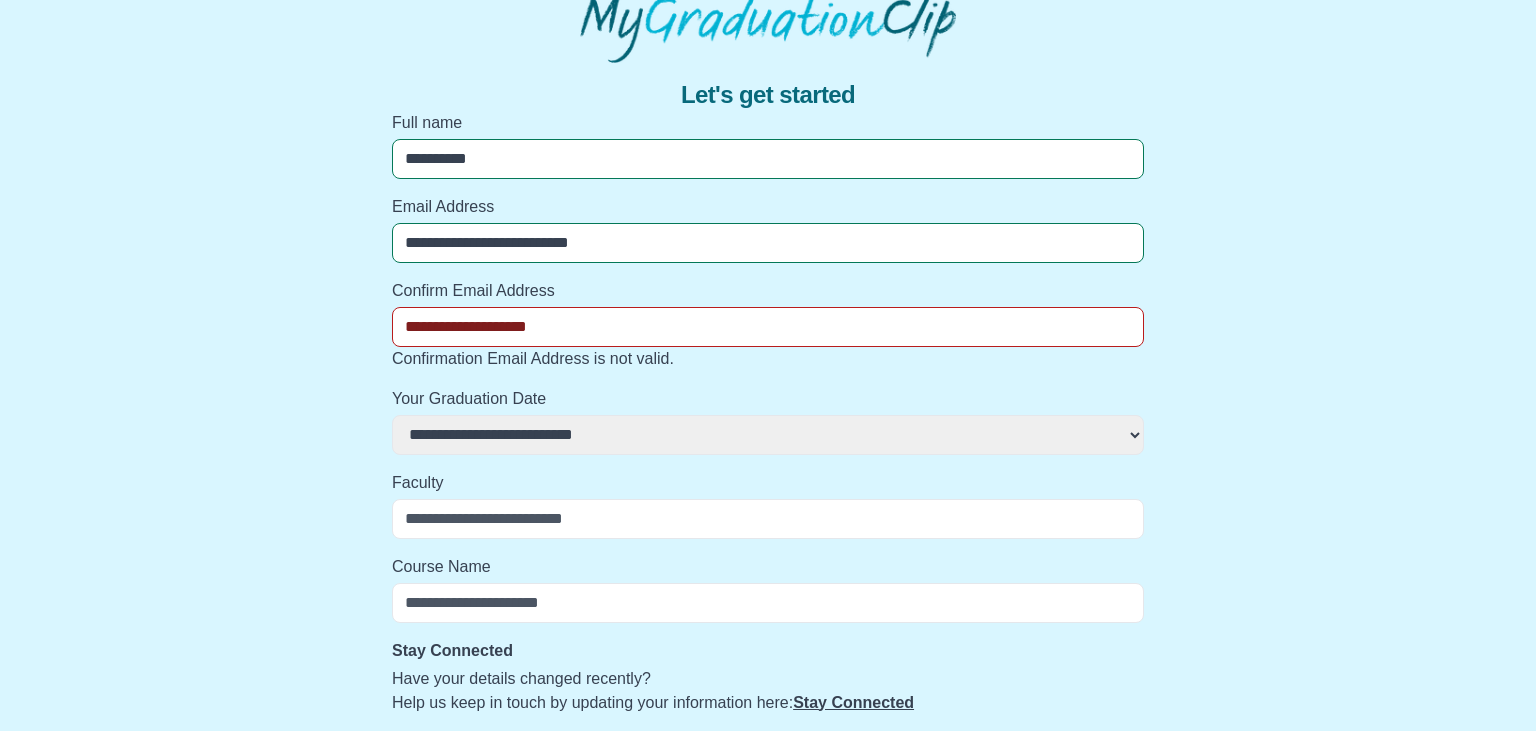 select 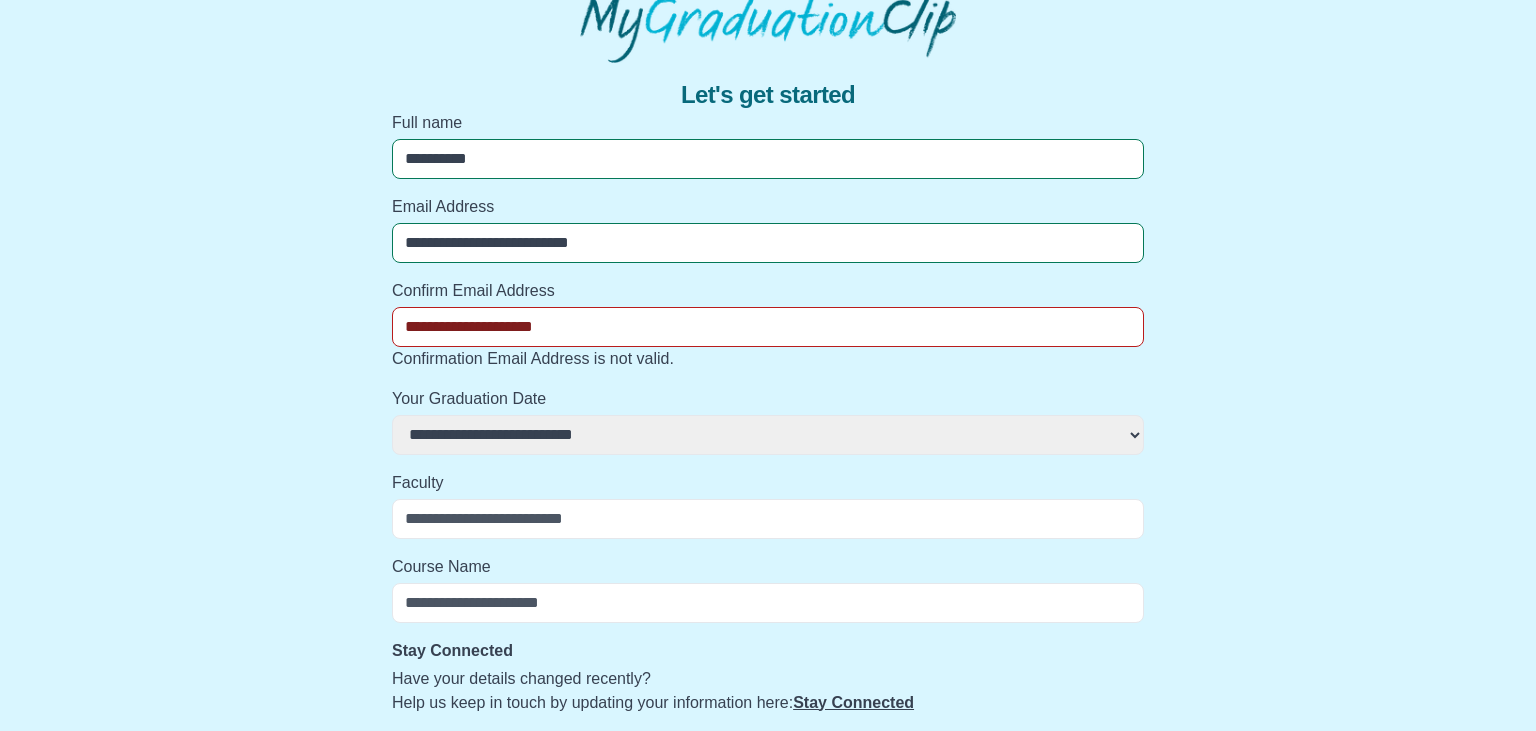 select 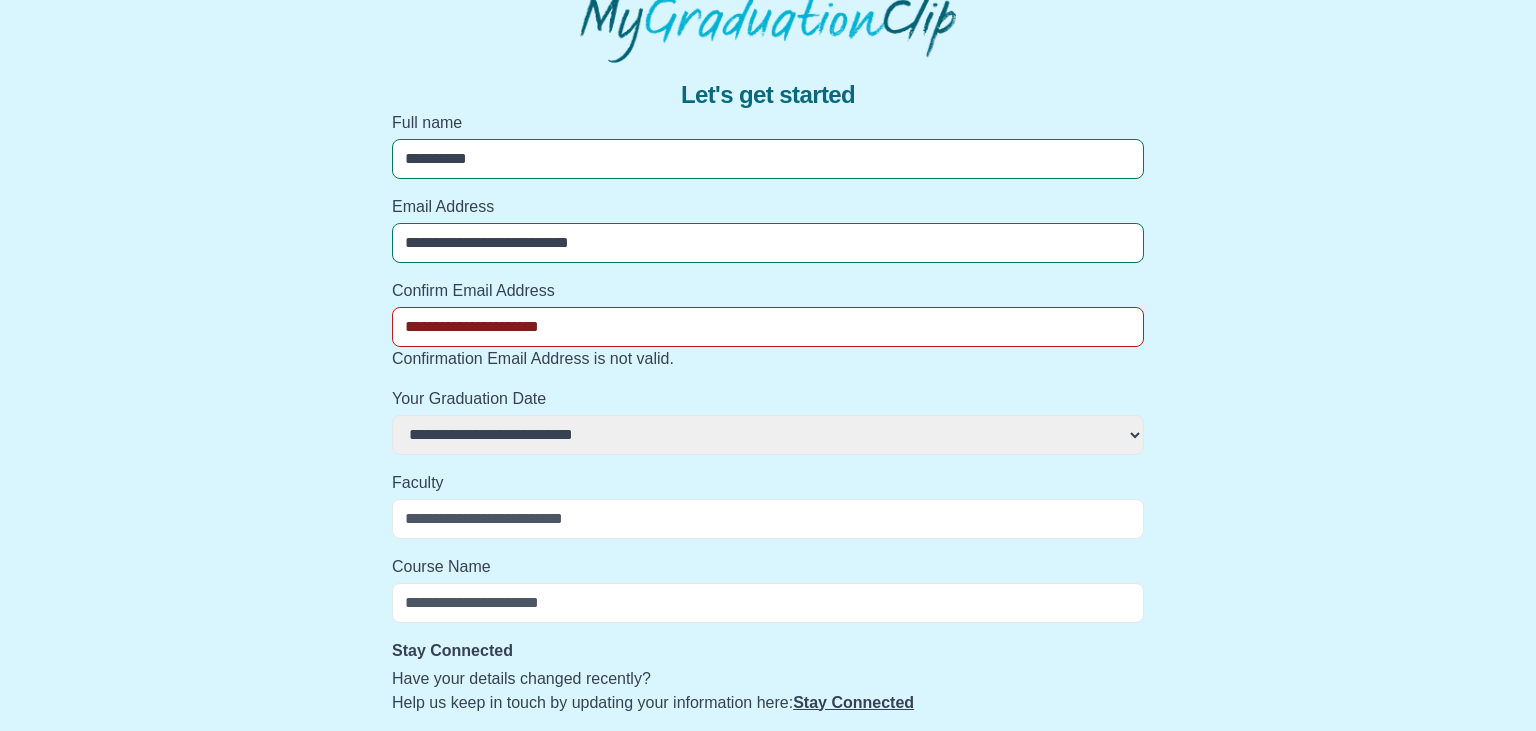 select 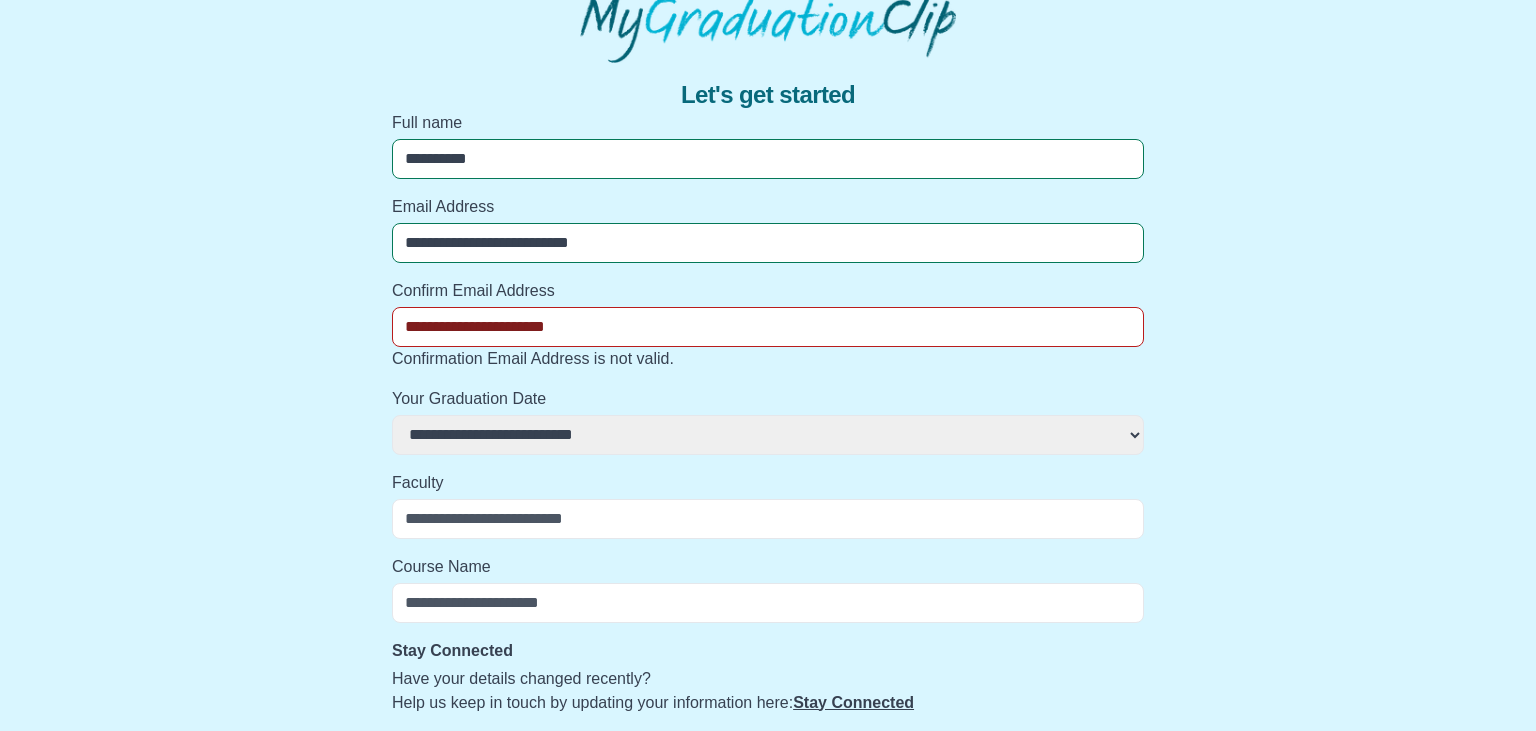 select 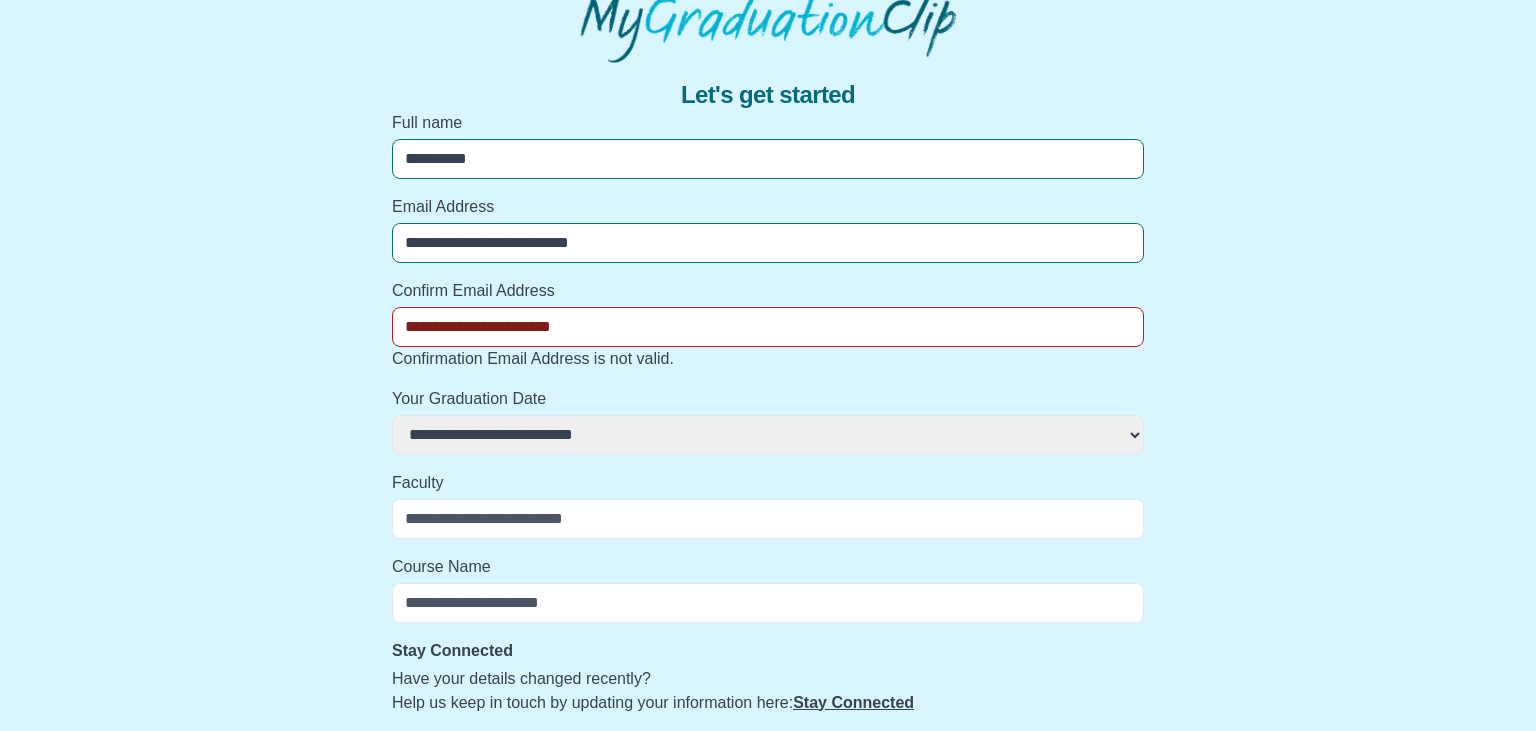 select 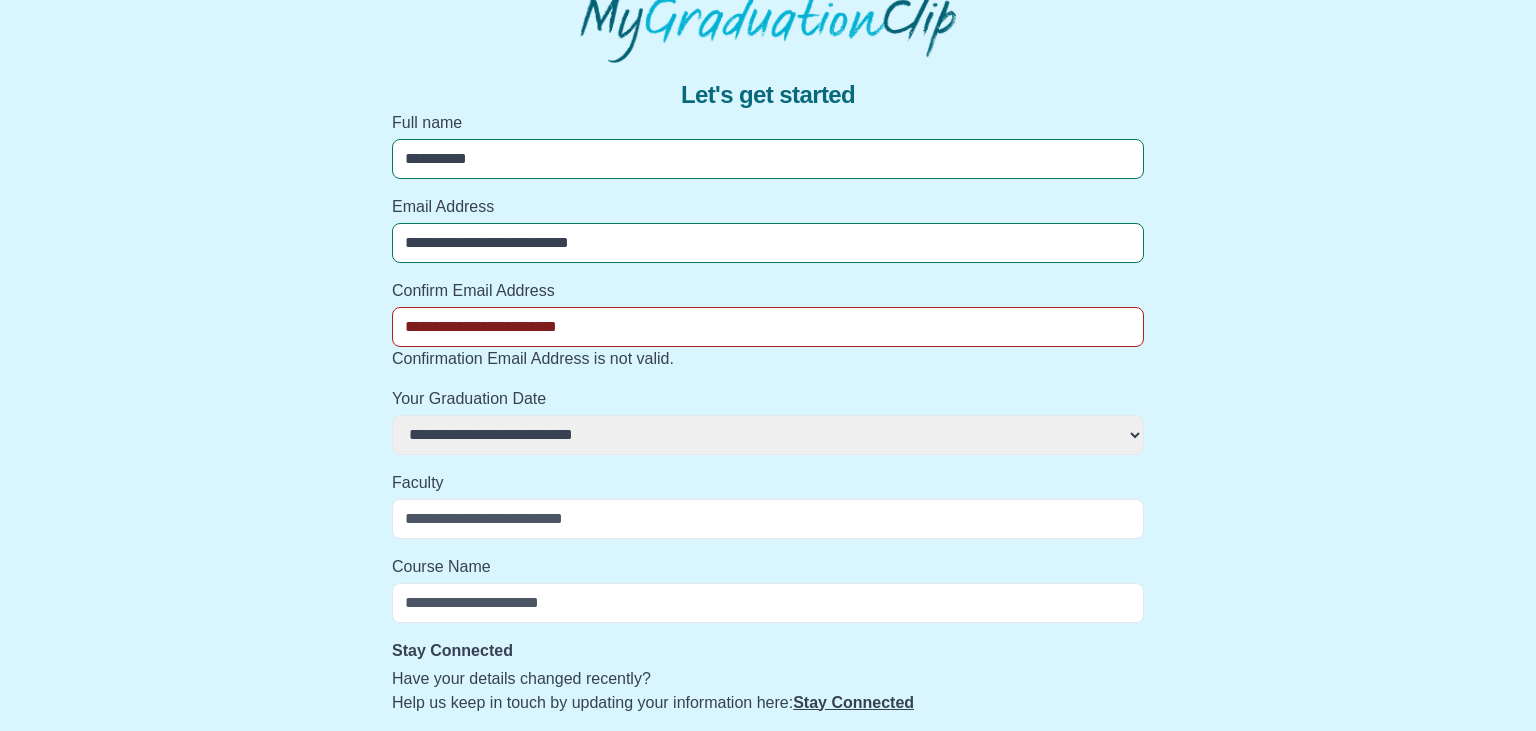select 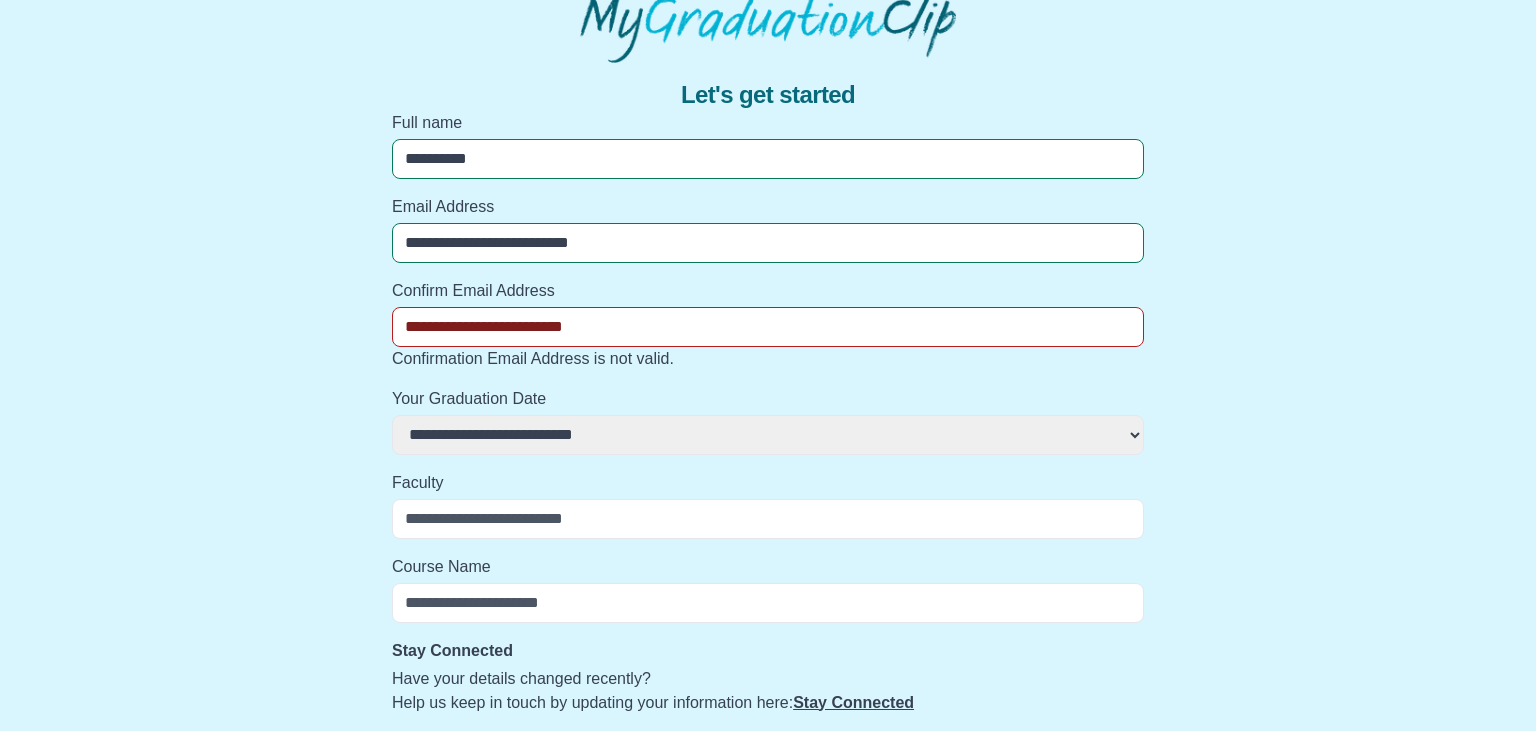 select 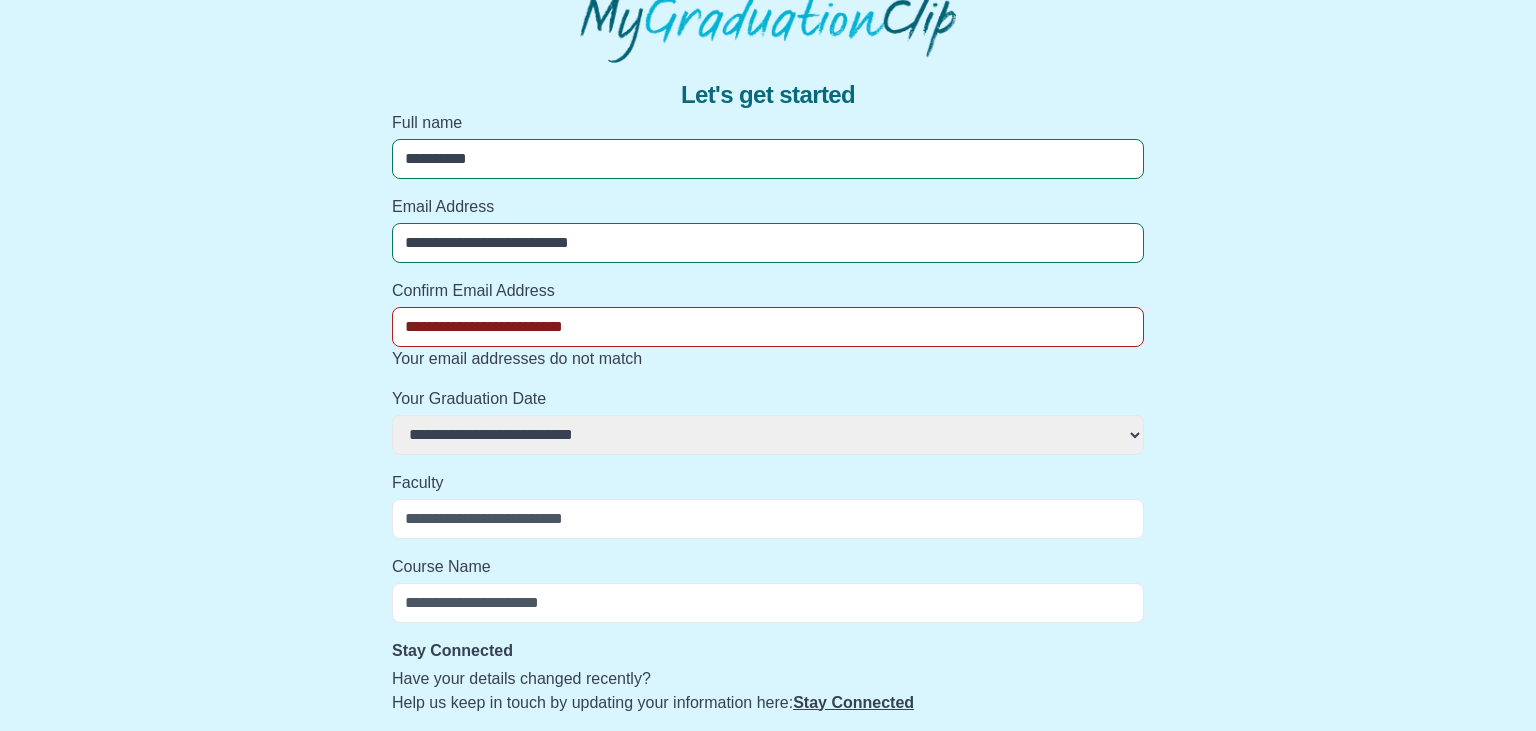 type on "**********" 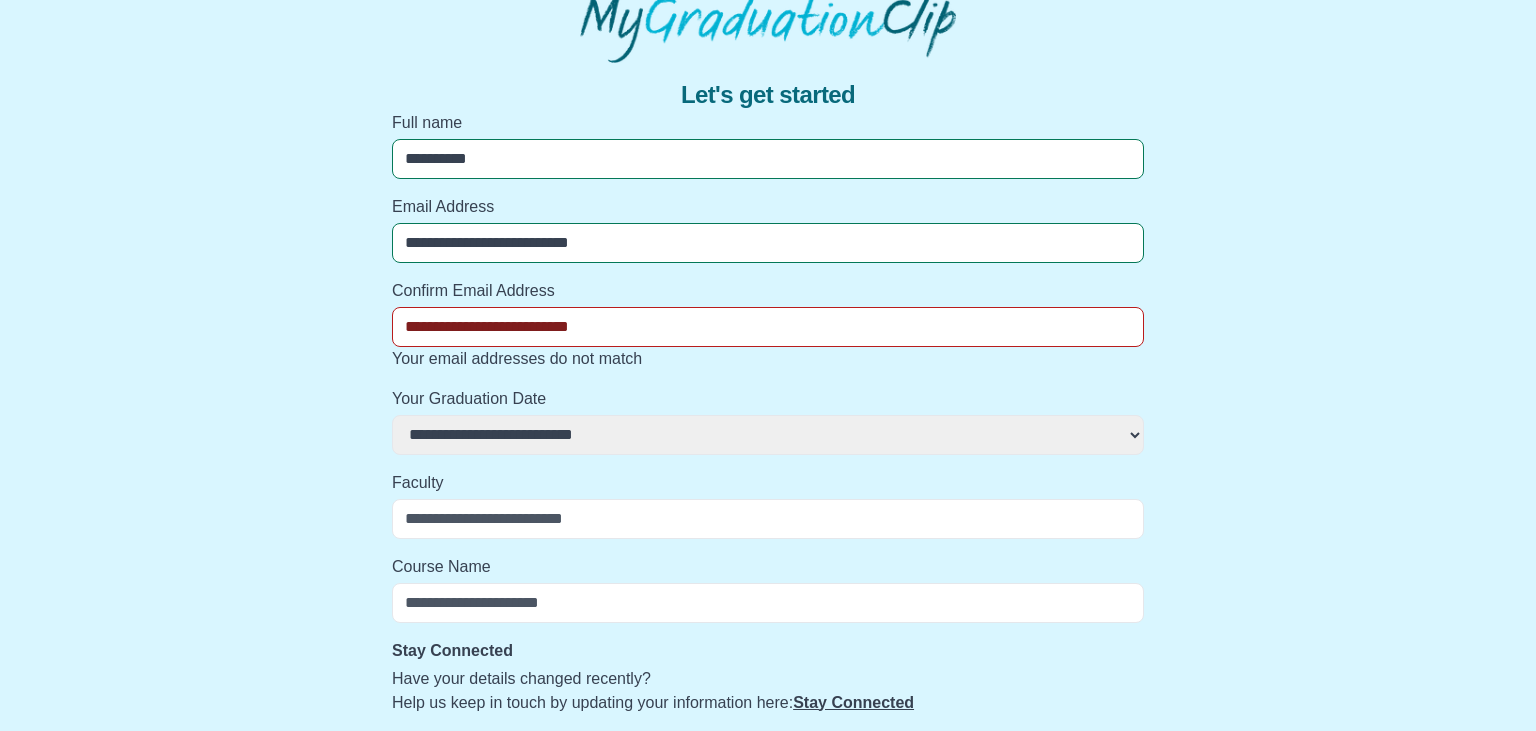 select 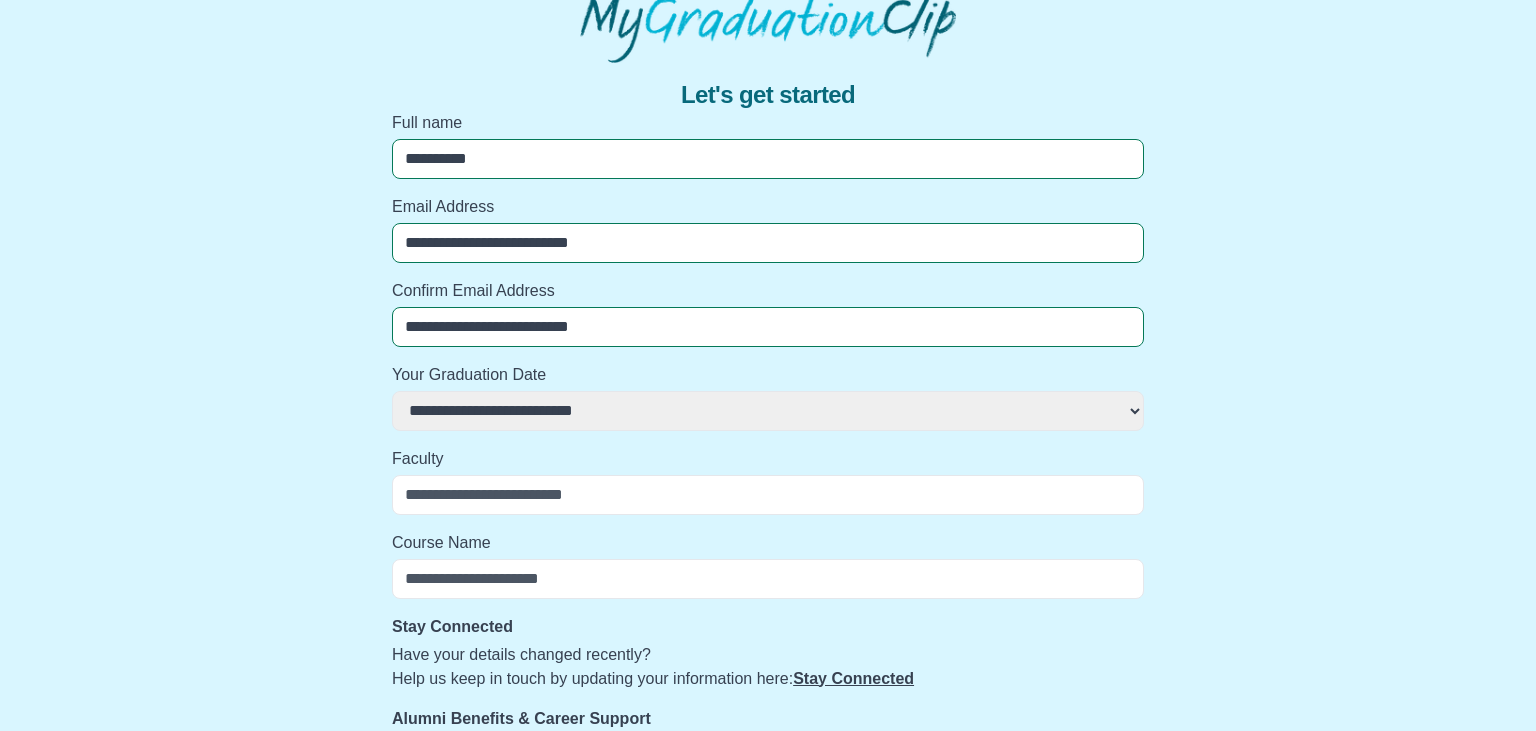 type on "**********" 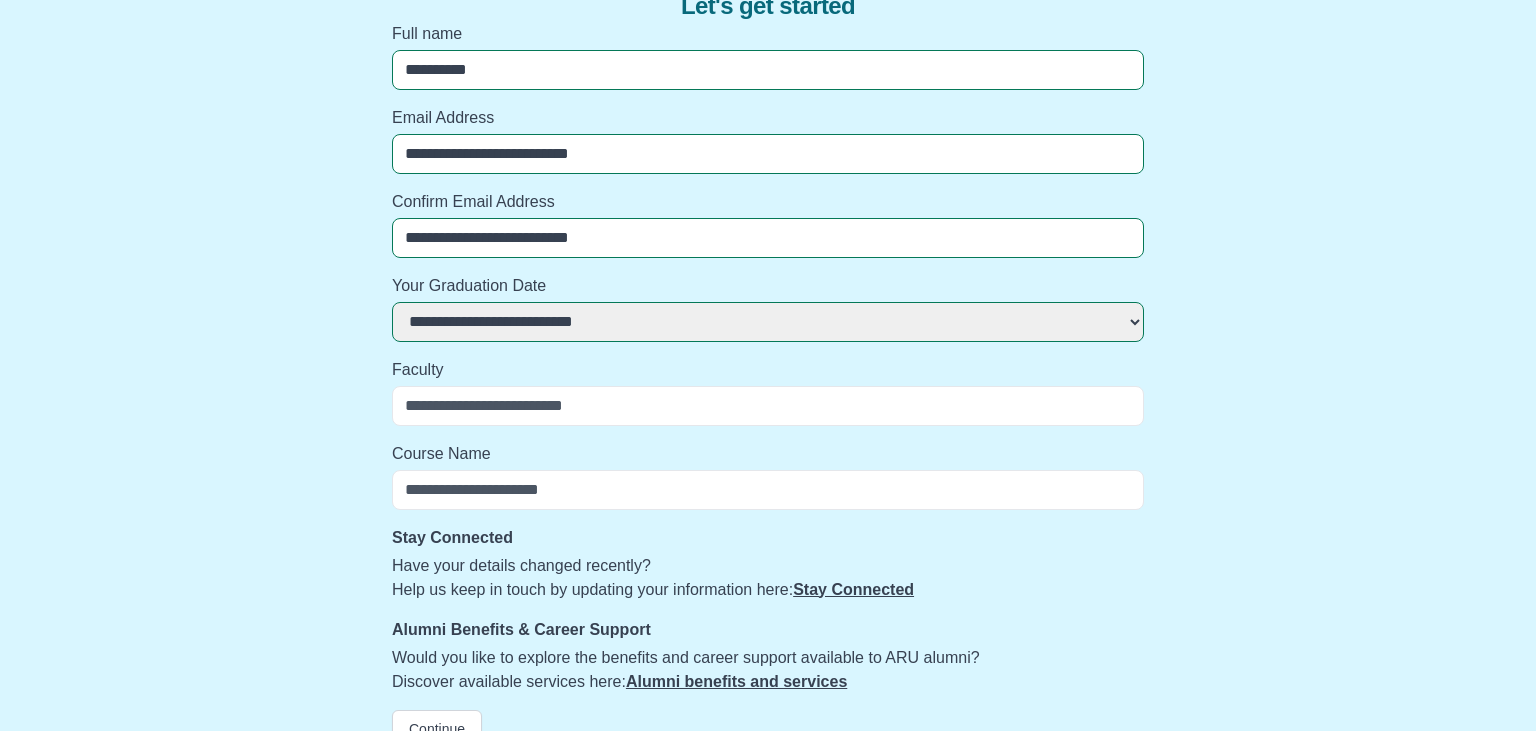 scroll, scrollTop: 212, scrollLeft: 0, axis: vertical 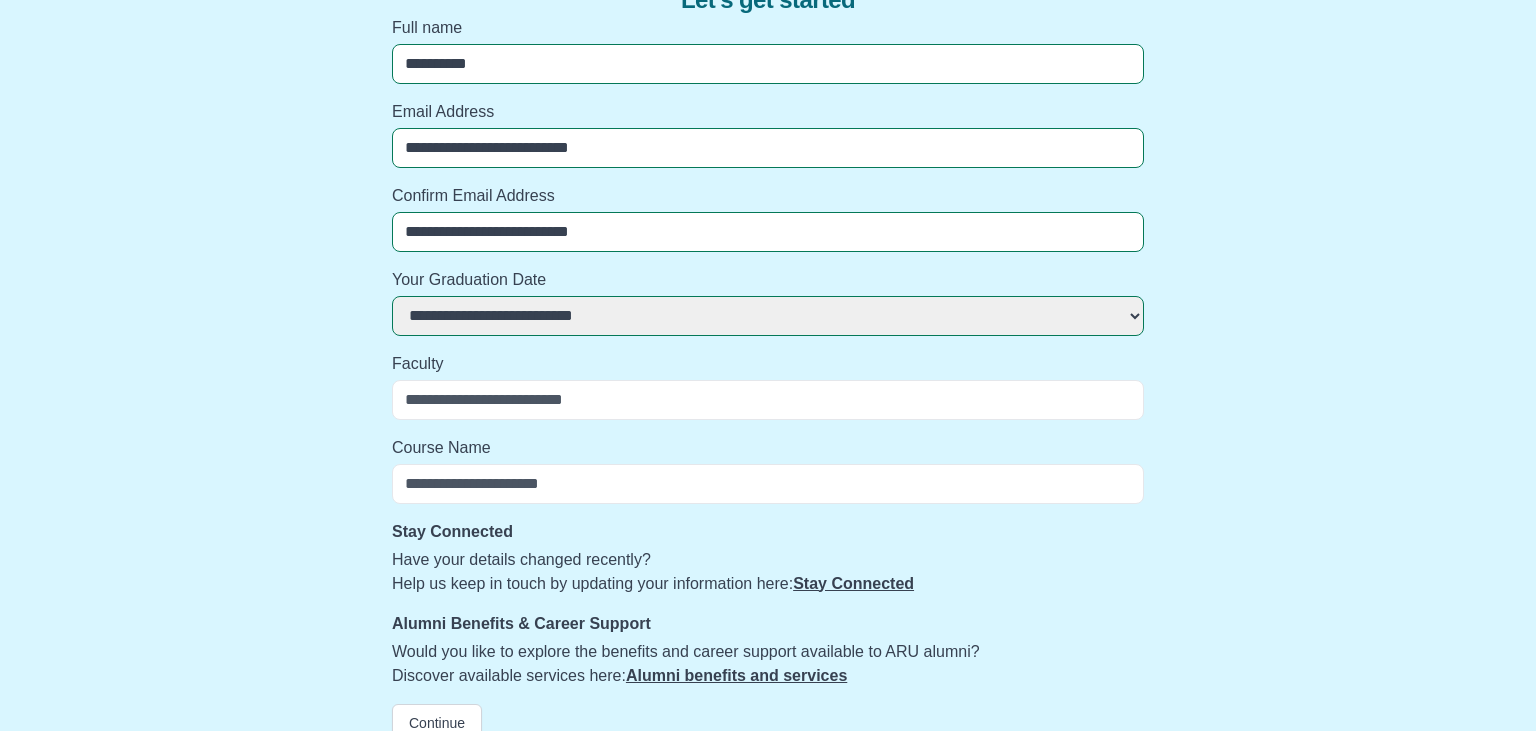 click on "Faculty" at bounding box center (768, 400) 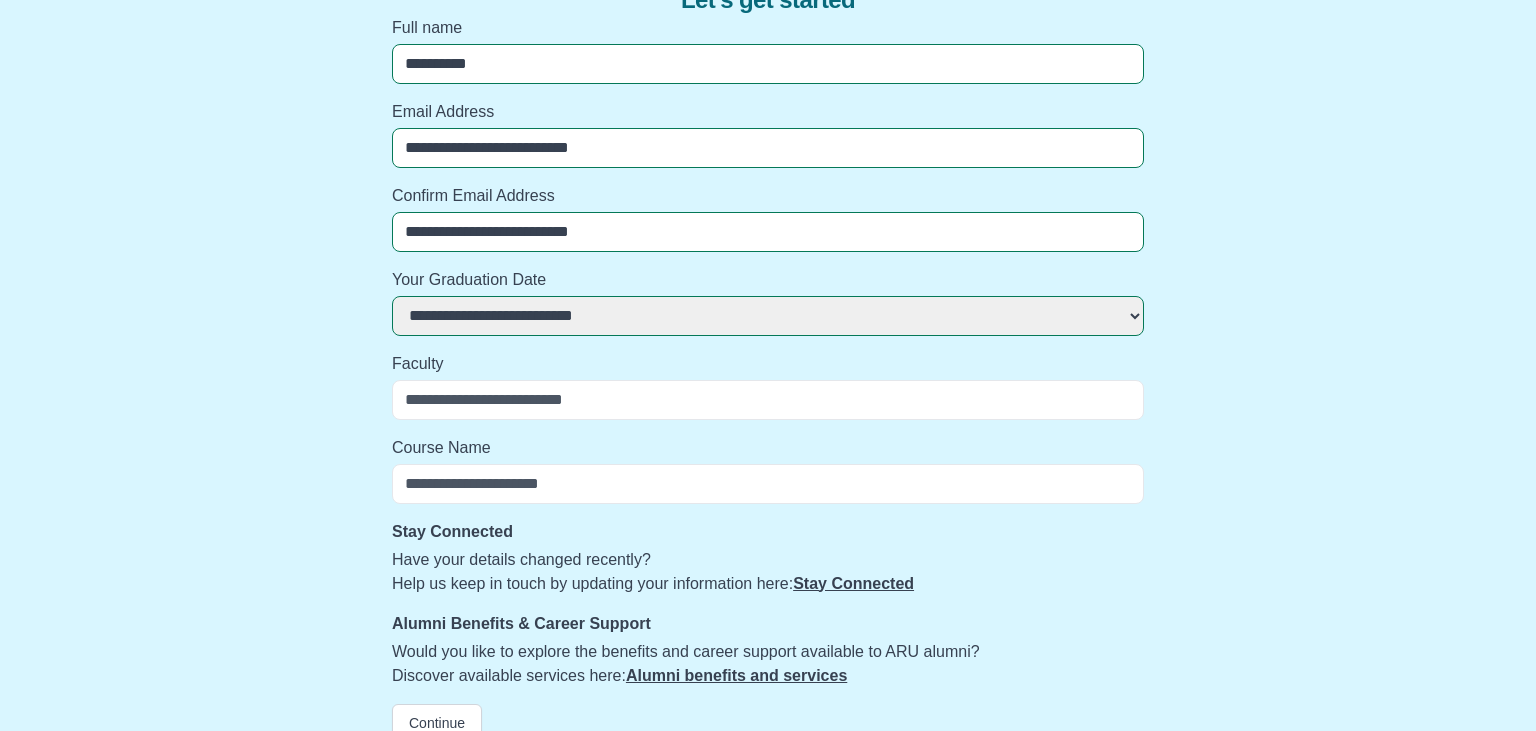 click on "Faculty" at bounding box center (768, 400) 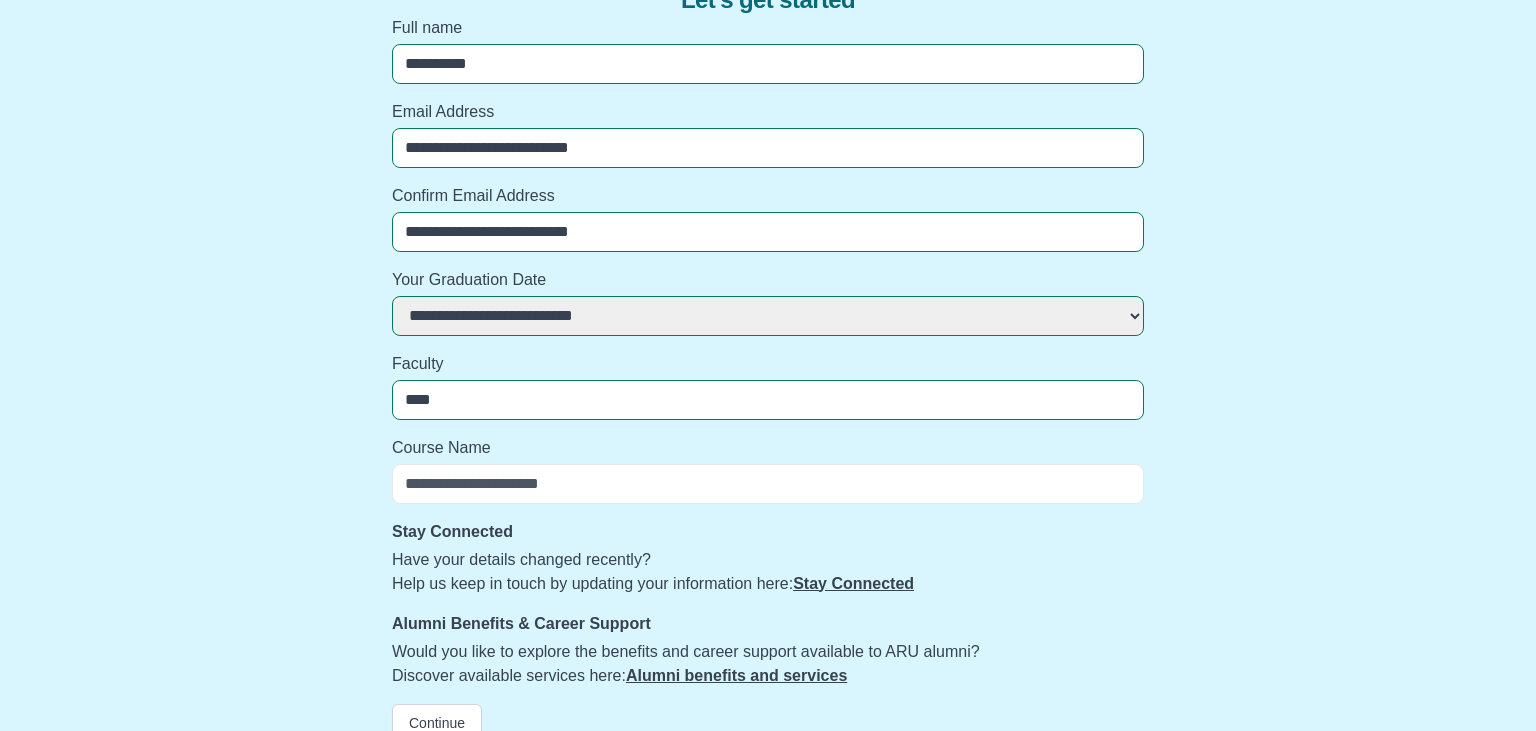 scroll, scrollTop: 237, scrollLeft: 0, axis: vertical 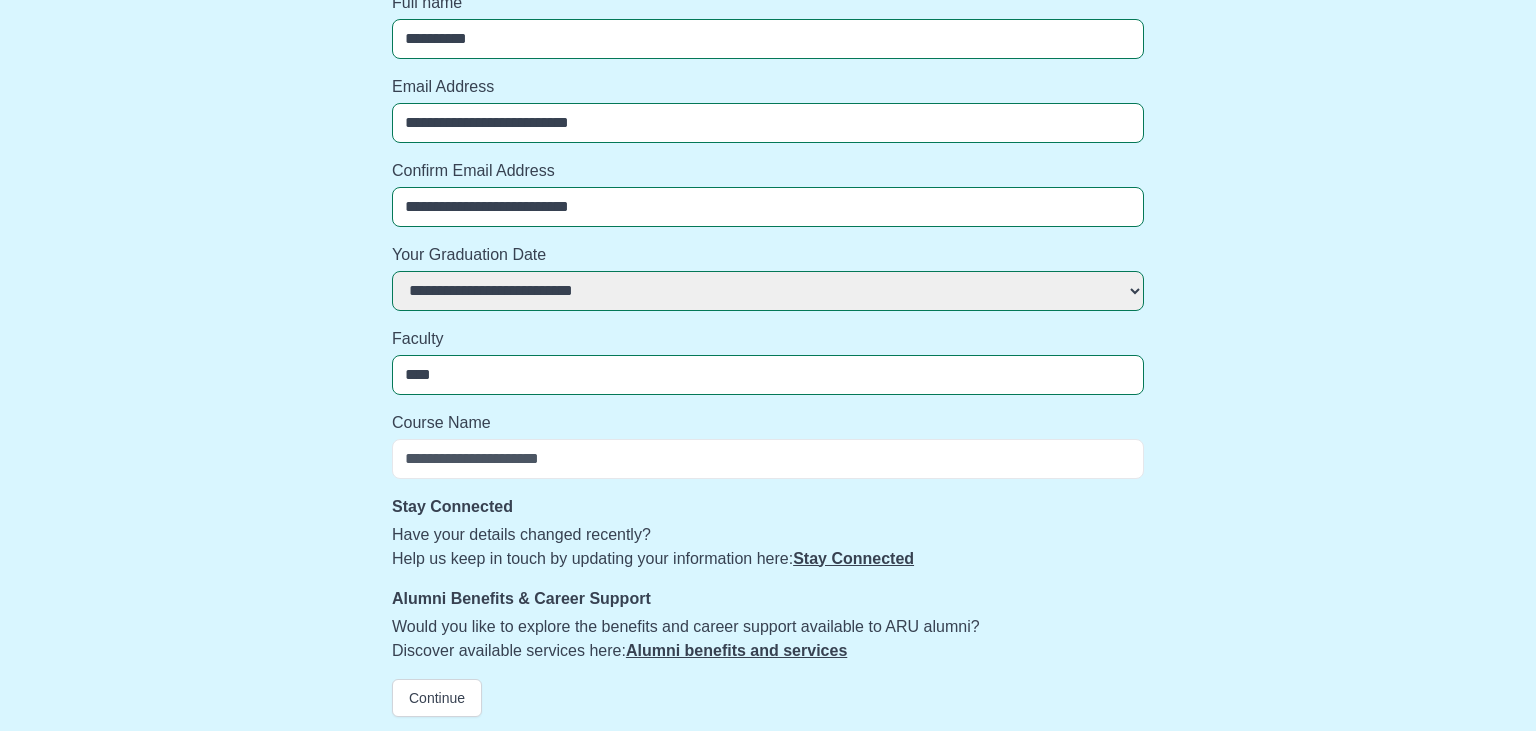 type on "****" 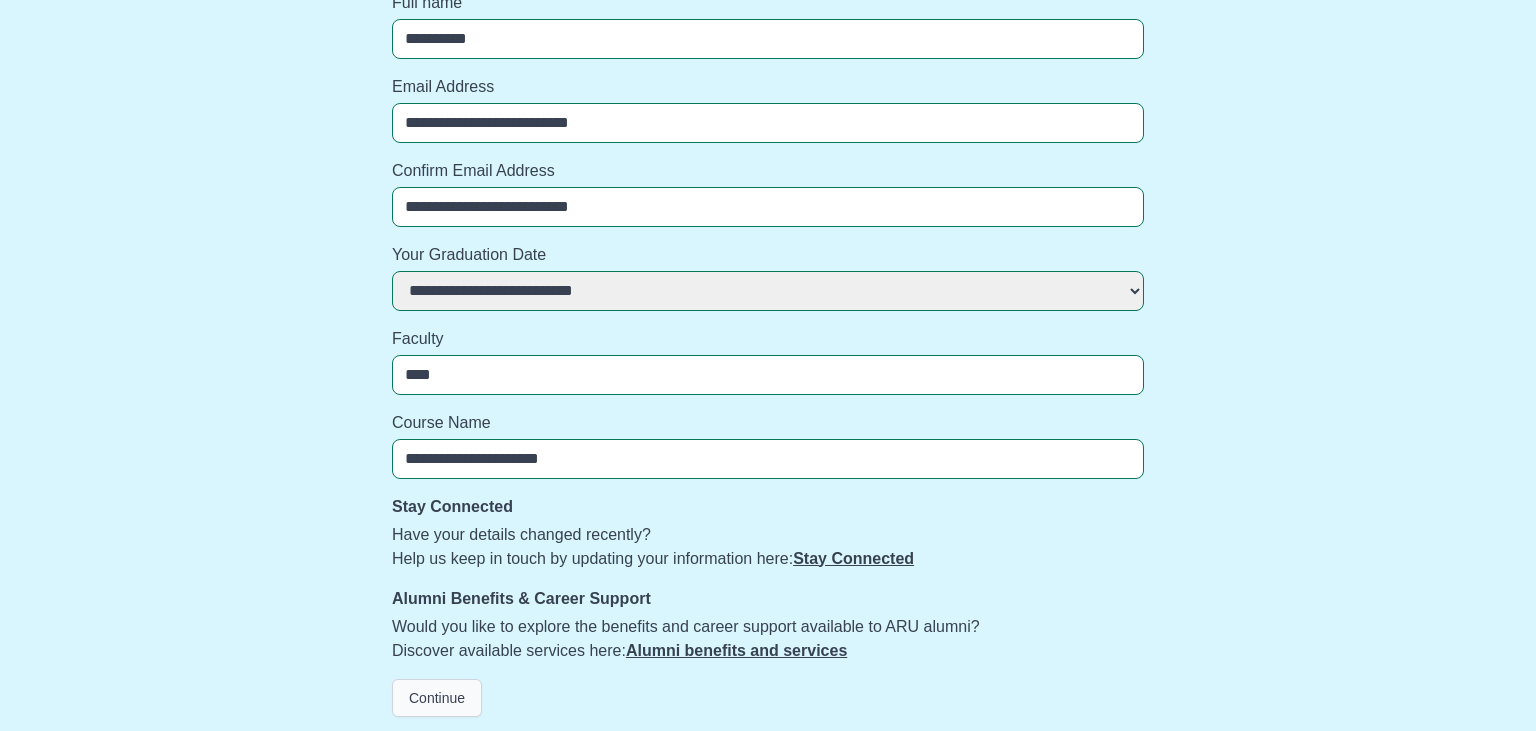 type on "**********" 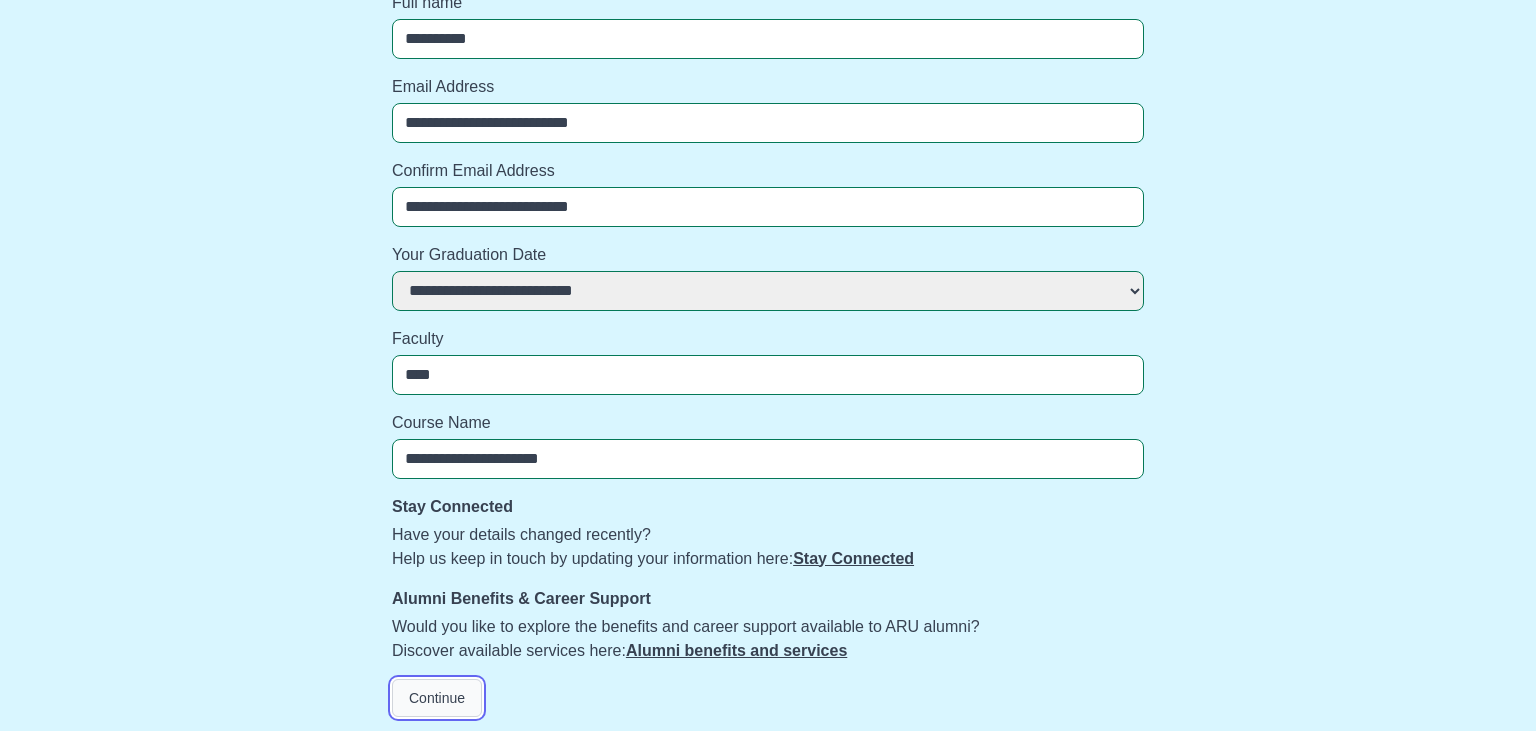 click on "Continue" at bounding box center [437, 698] 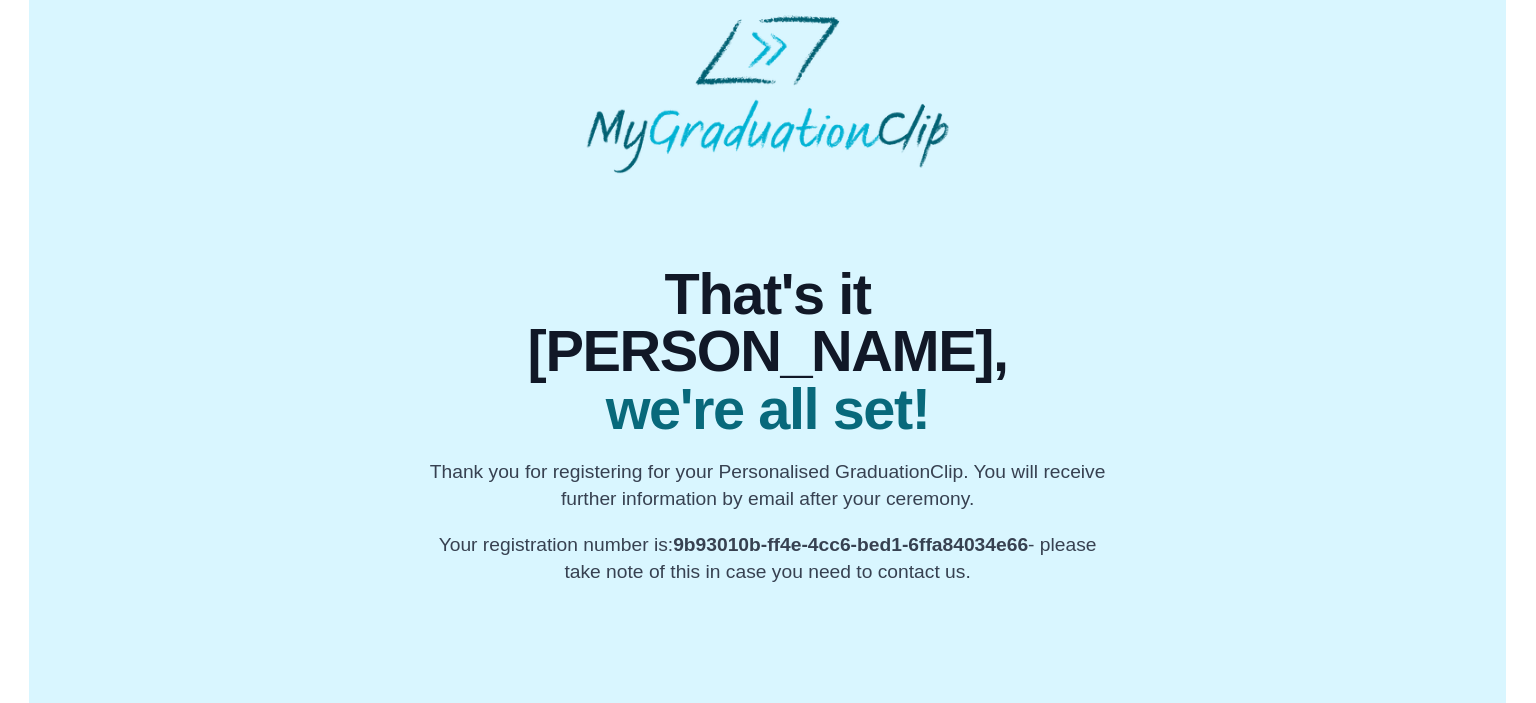 scroll, scrollTop: 0, scrollLeft: 0, axis: both 